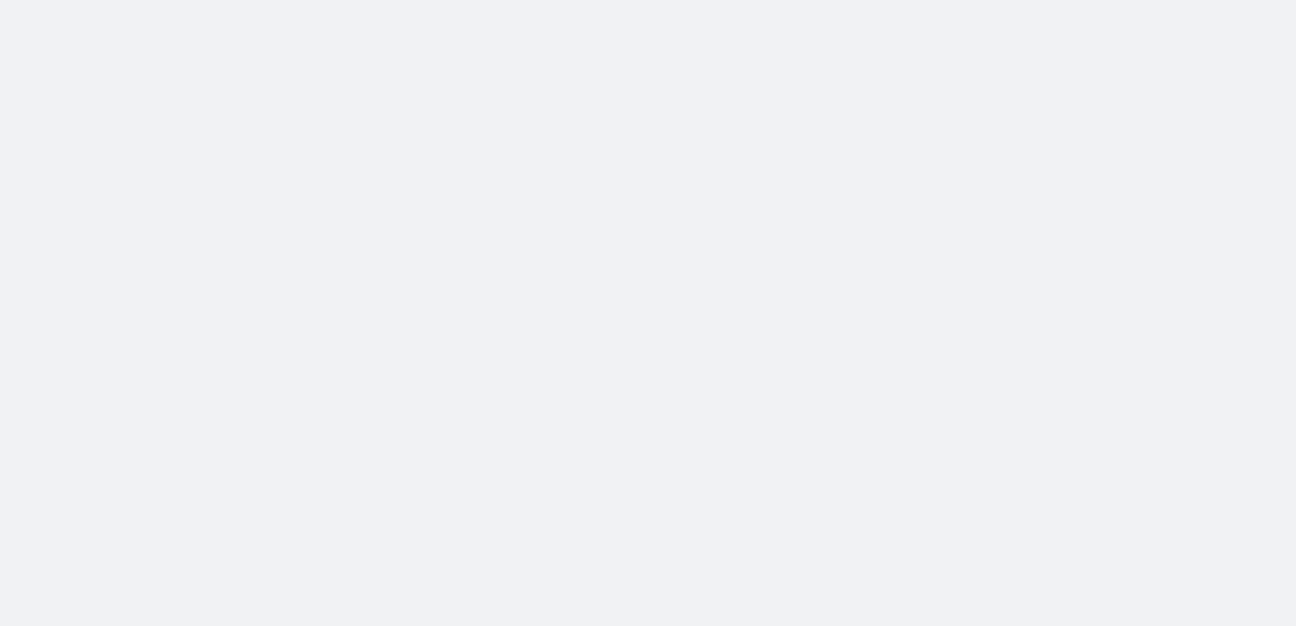 scroll, scrollTop: 0, scrollLeft: 0, axis: both 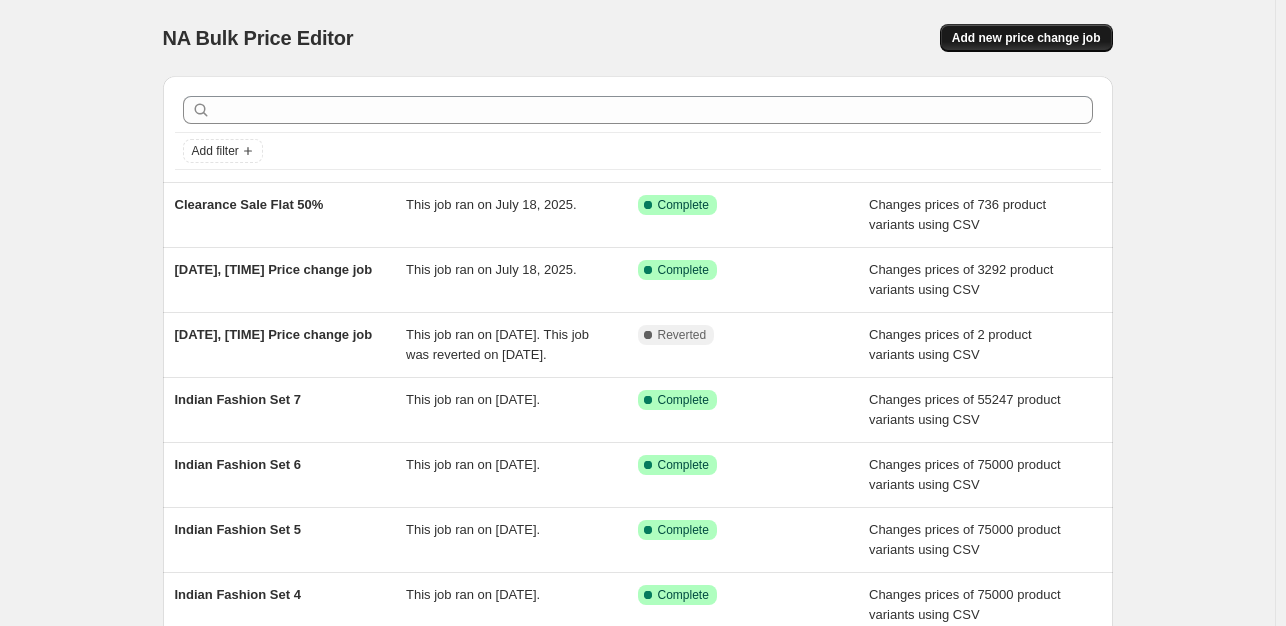 drag, startPoint x: 965, startPoint y: 39, endPoint x: 952, endPoint y: 41, distance: 13.152946 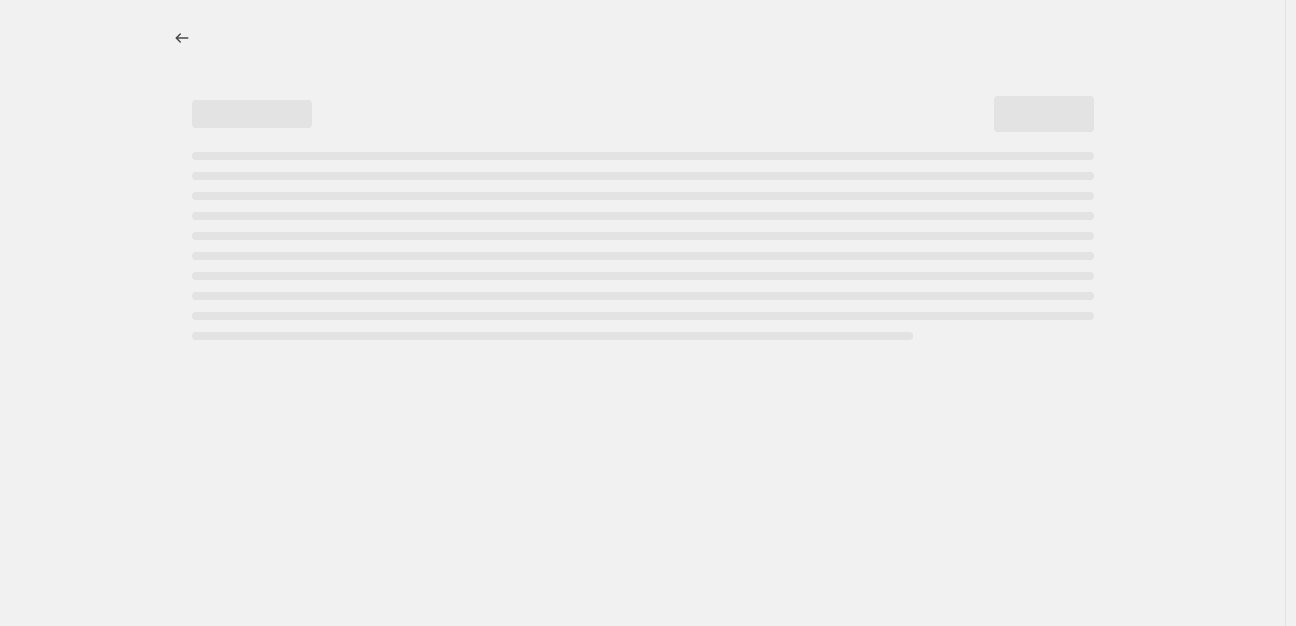 select on "percentage" 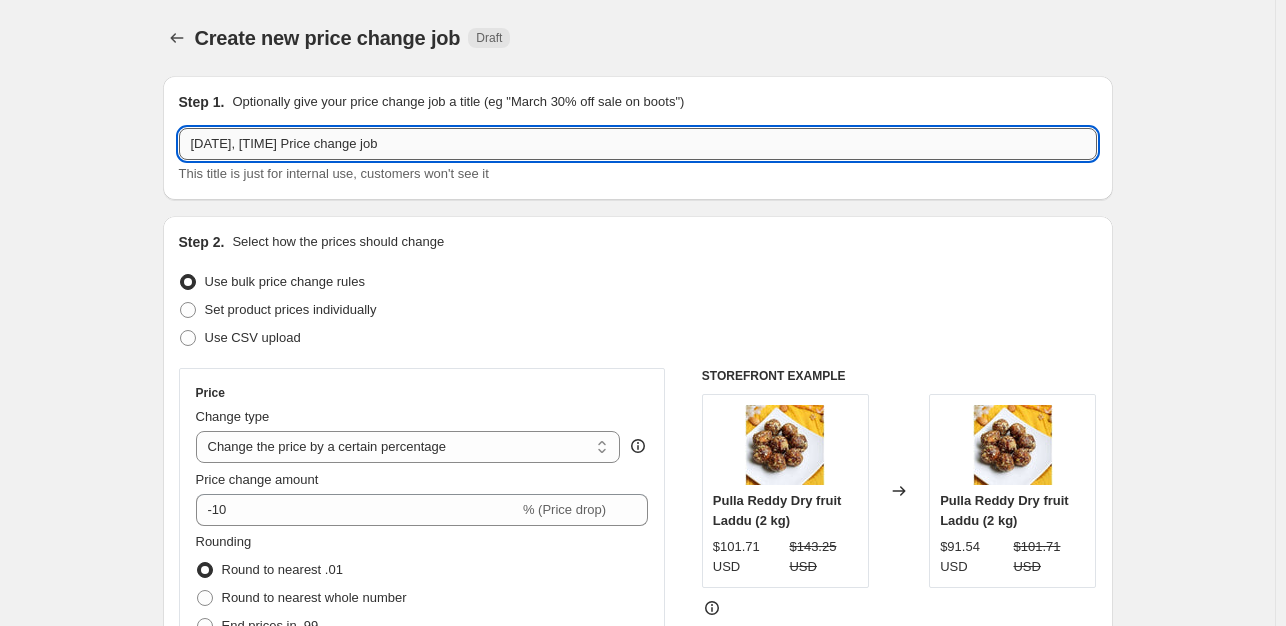 click on "[DATE], [TIME] Price change job" at bounding box center (638, 144) 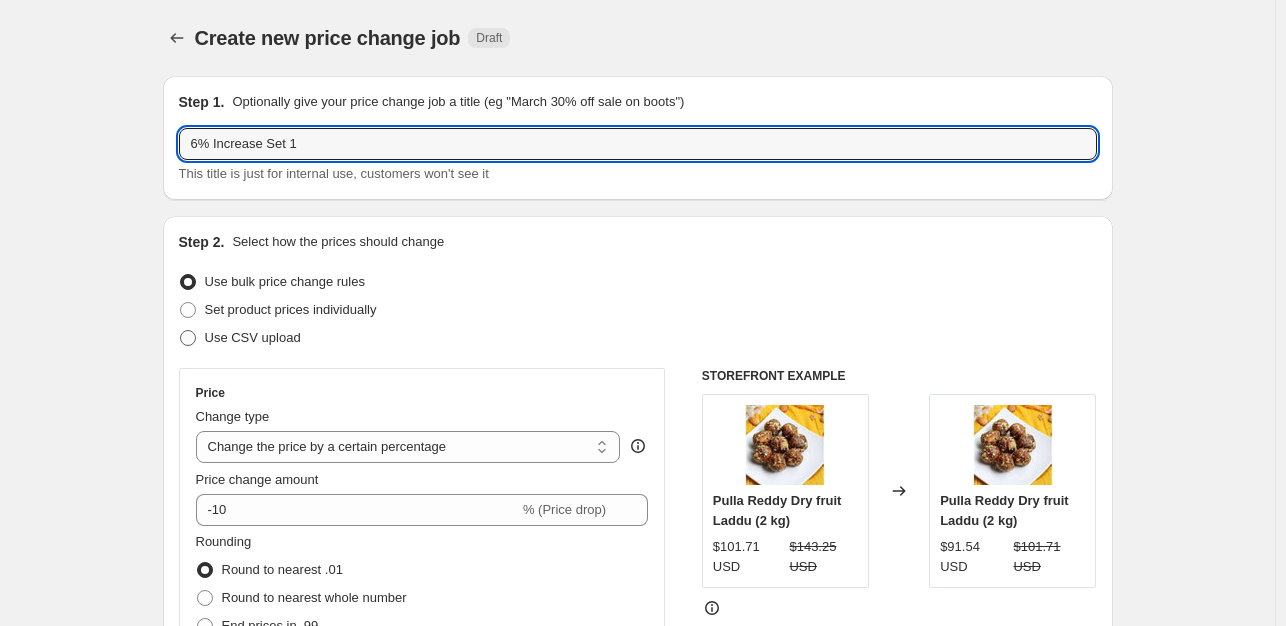 type on "6% Increase Set 1" 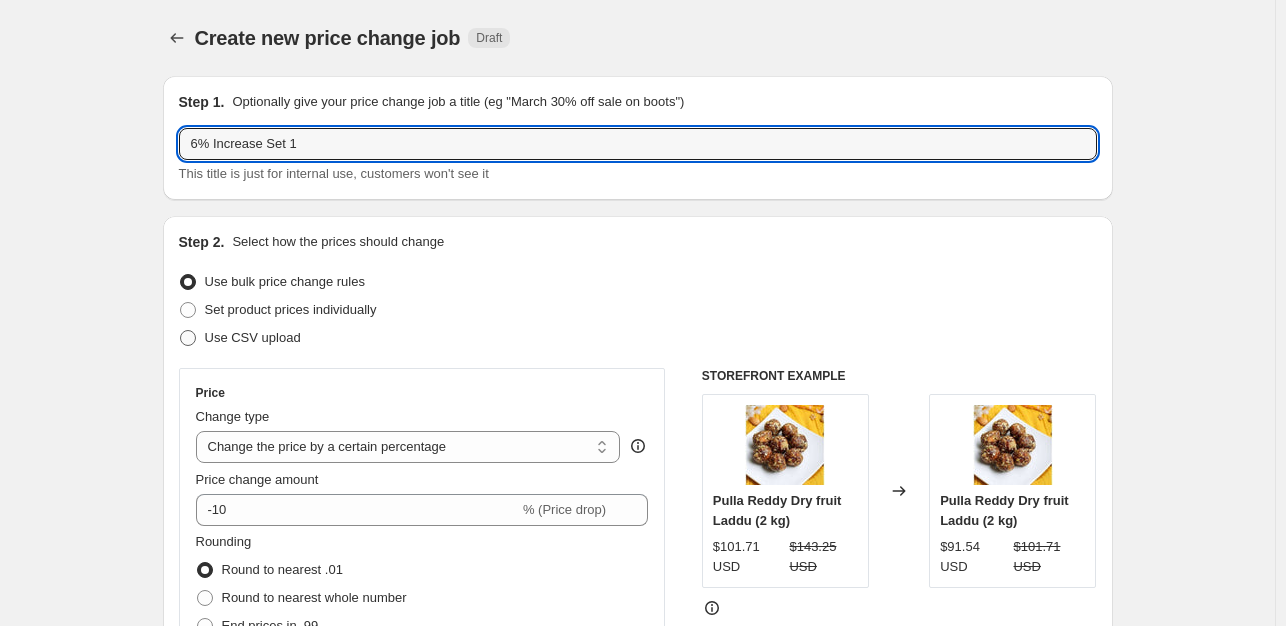 radio on "true" 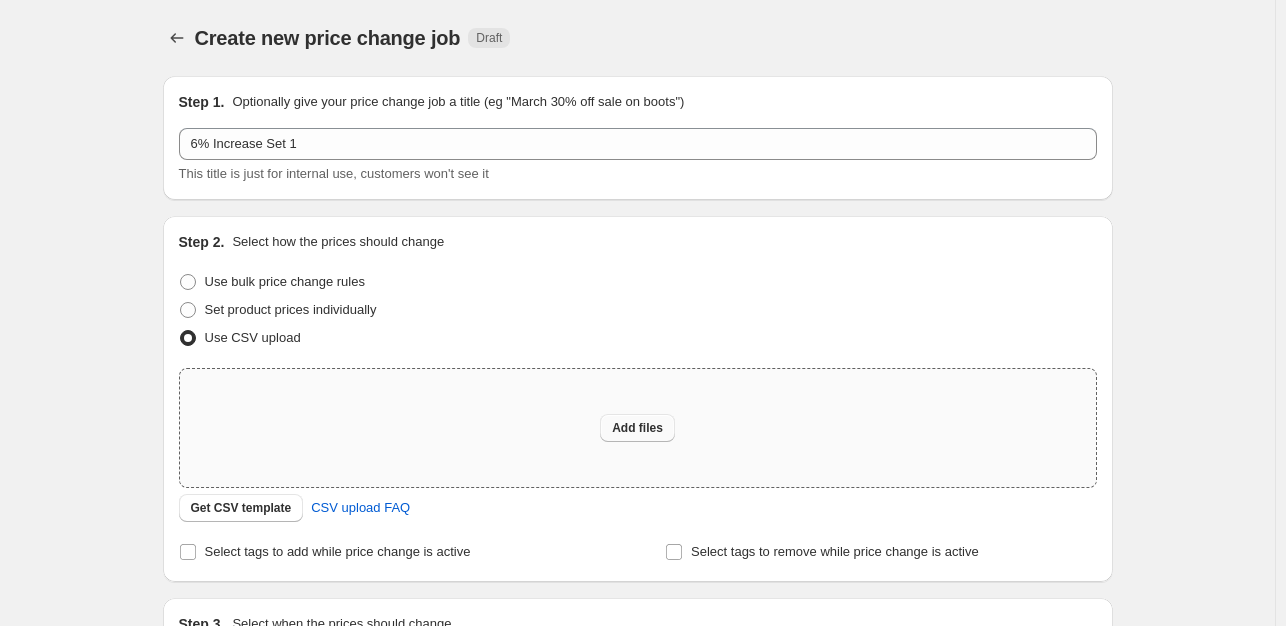 click on "Add files" at bounding box center (637, 428) 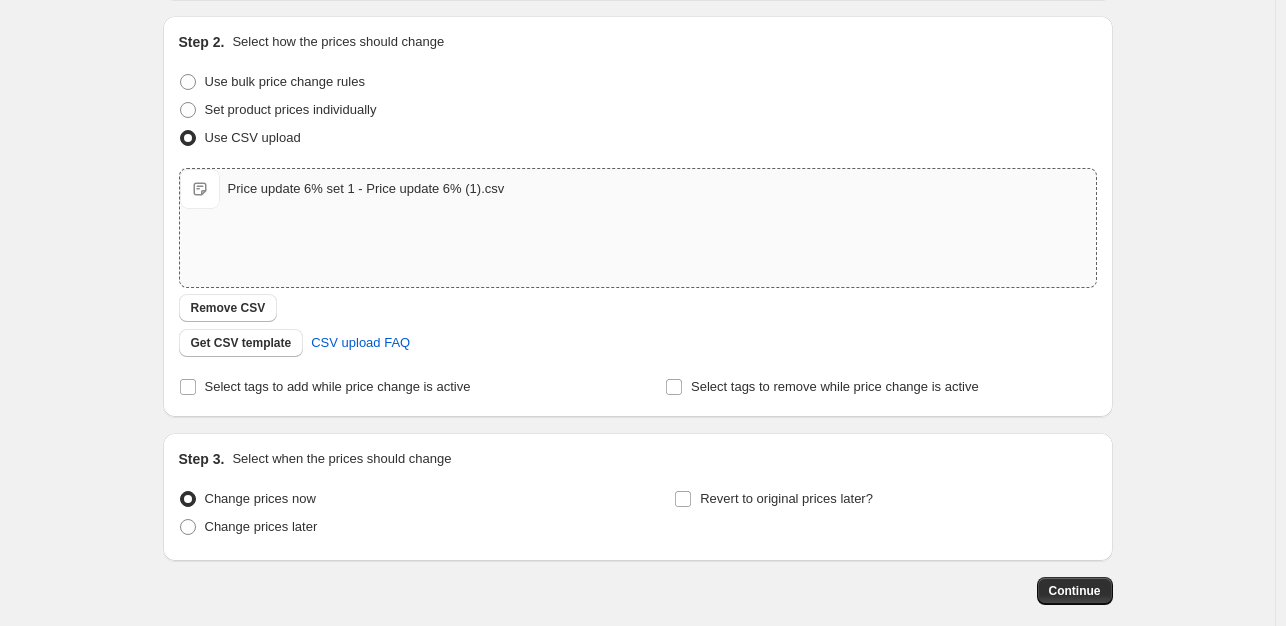 scroll, scrollTop: 300, scrollLeft: 0, axis: vertical 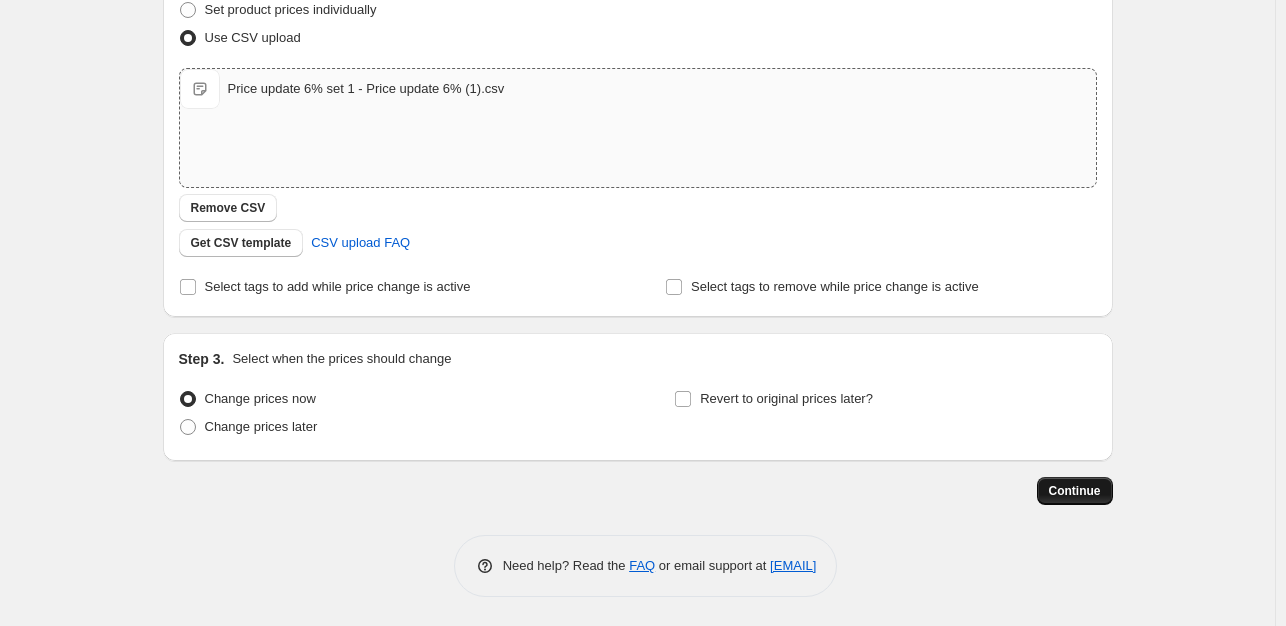 click on "Continue" at bounding box center [1075, 491] 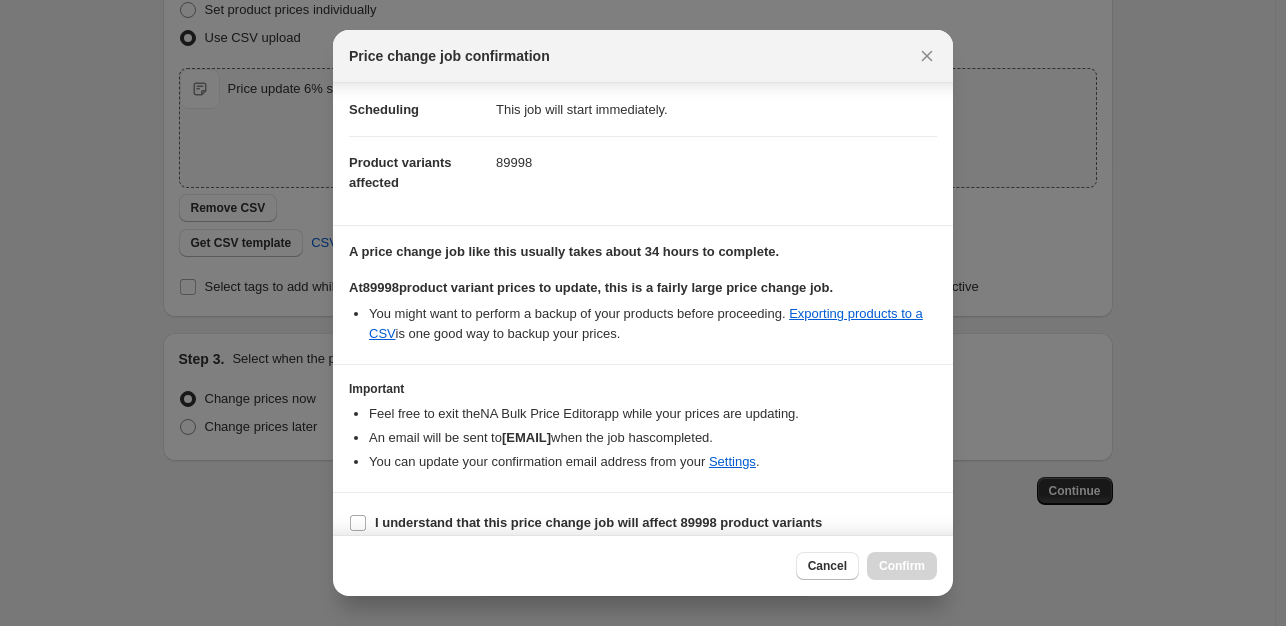 scroll, scrollTop: 52, scrollLeft: 0, axis: vertical 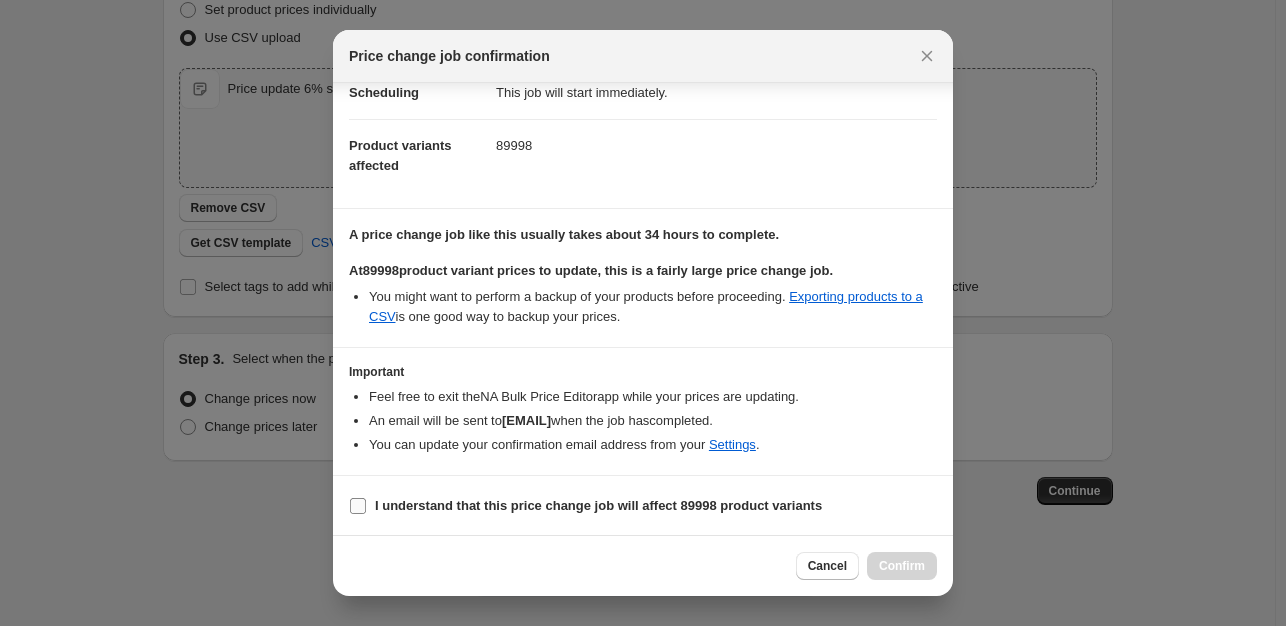 click on "I understand that this price change job will affect 89998 product variants" at bounding box center [598, 505] 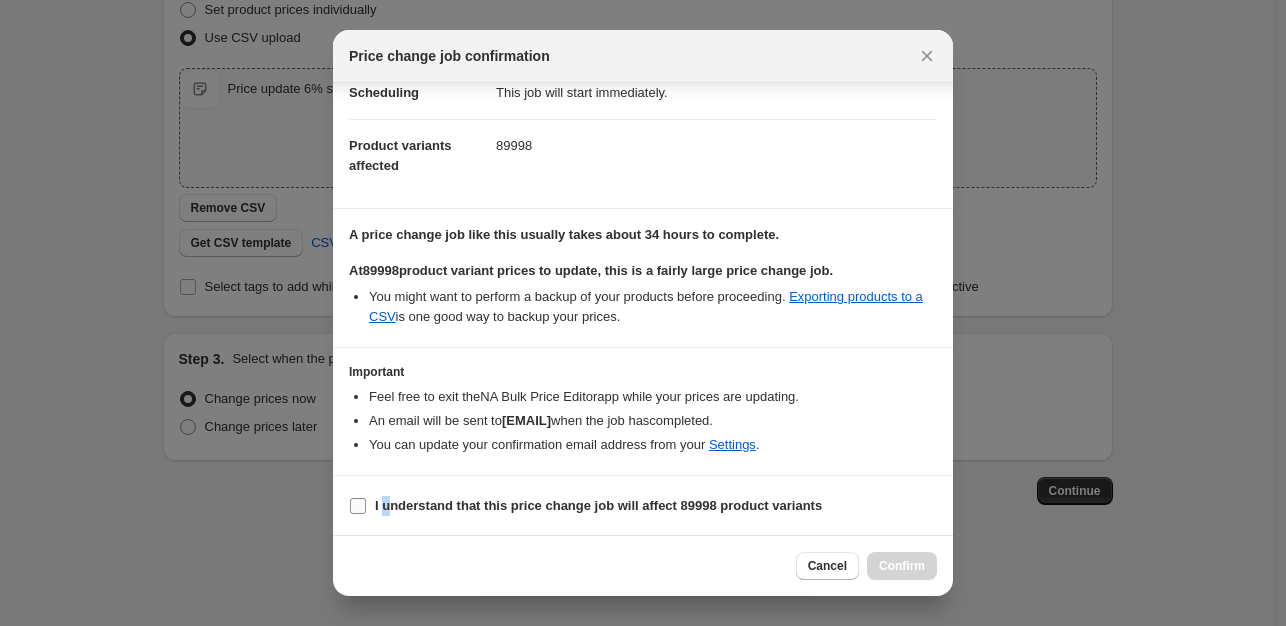 click on "I understand that this price change job will affect 89998 product variants" at bounding box center [358, 506] 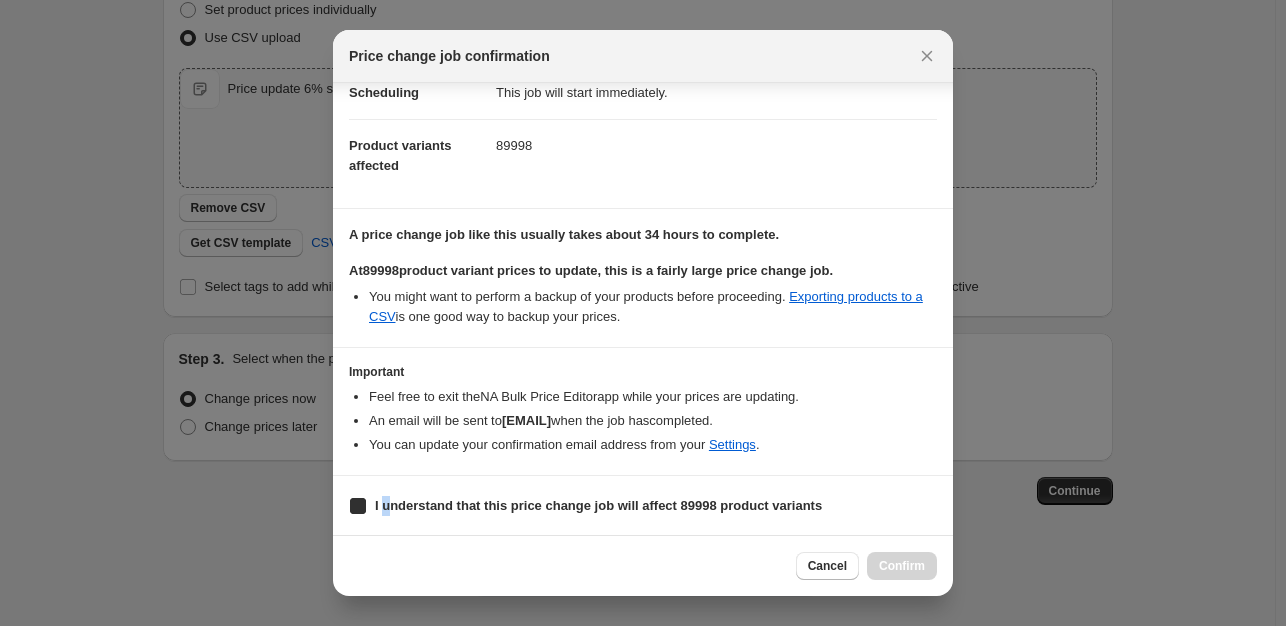 checkbox on "true" 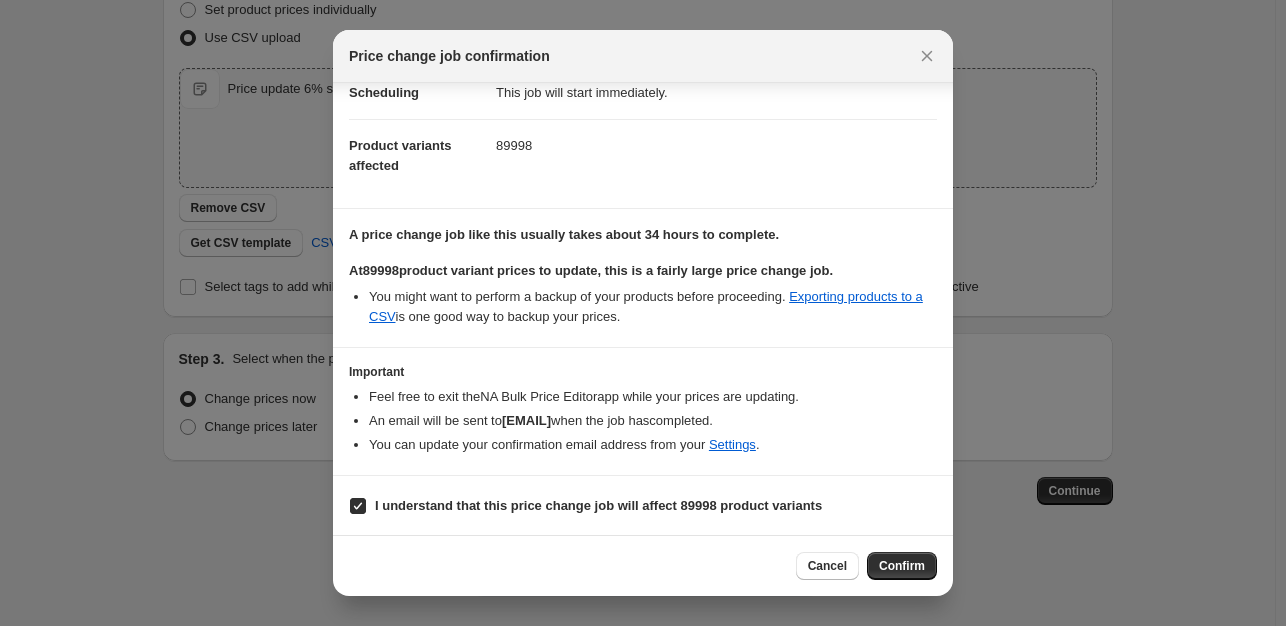 click on "I understand that this price change job will affect 89998 product variants" at bounding box center (643, 506) 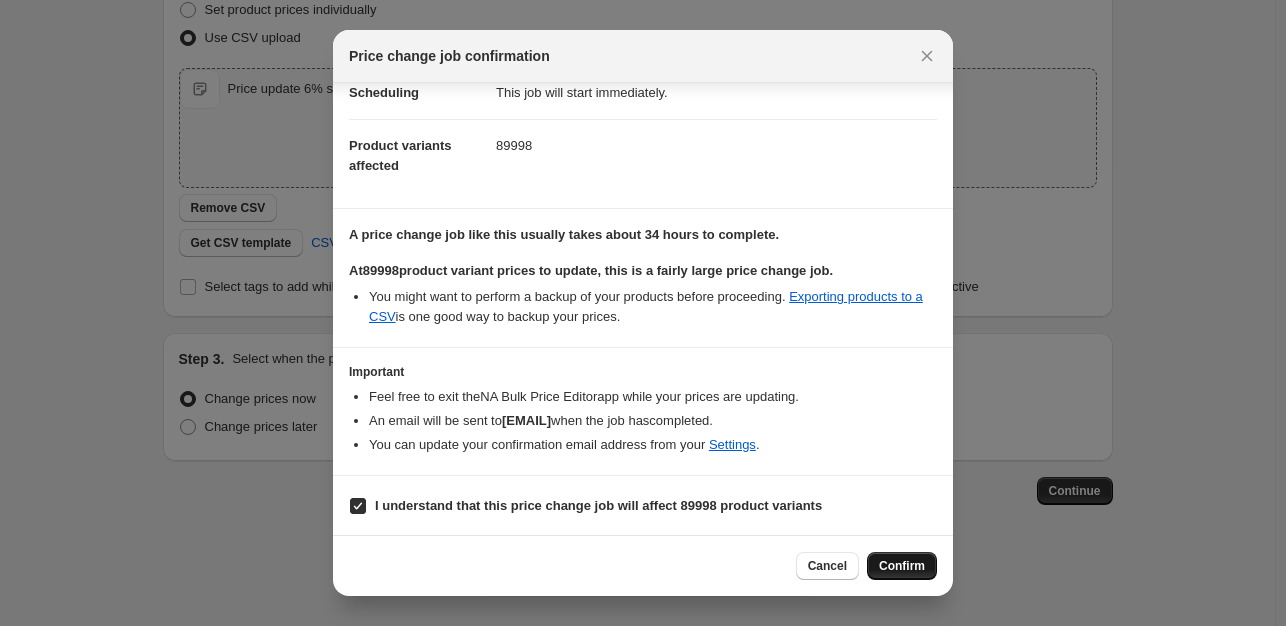 click on "Confirm" at bounding box center [902, 566] 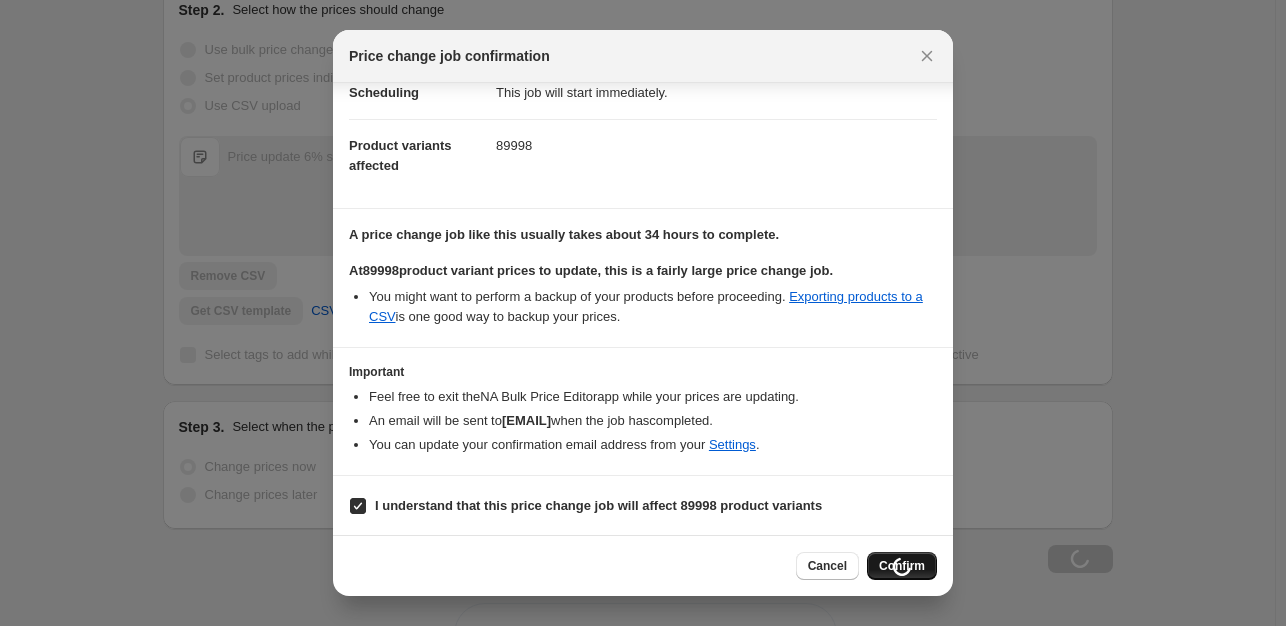 scroll, scrollTop: 368, scrollLeft: 0, axis: vertical 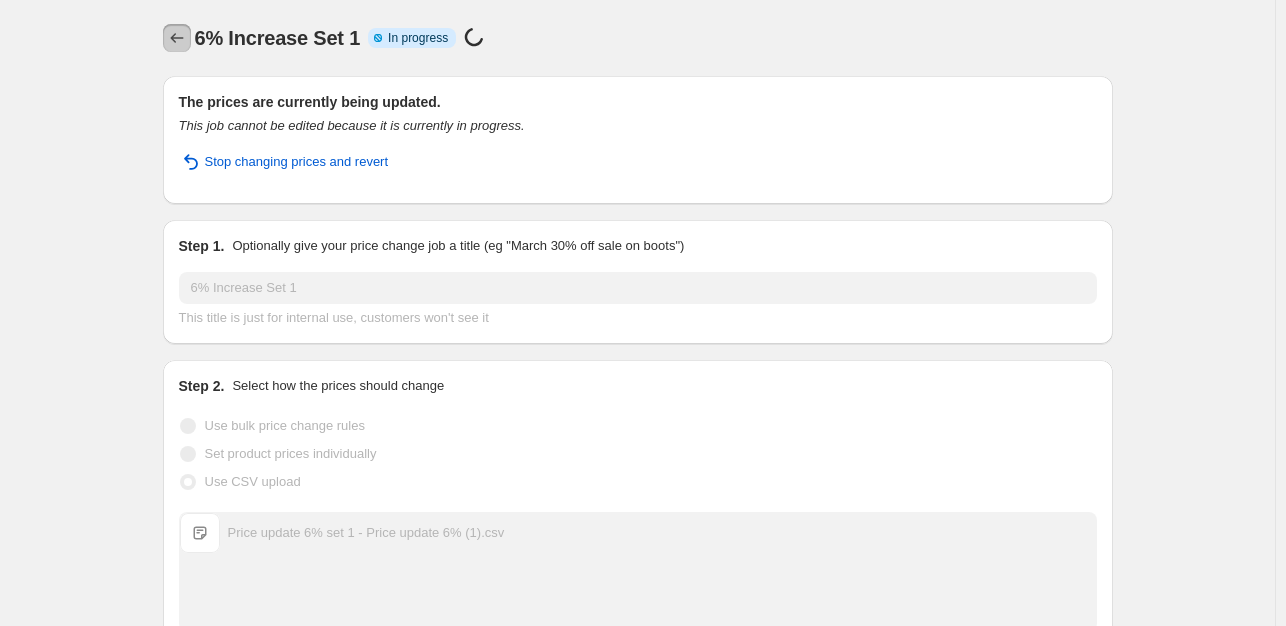 click 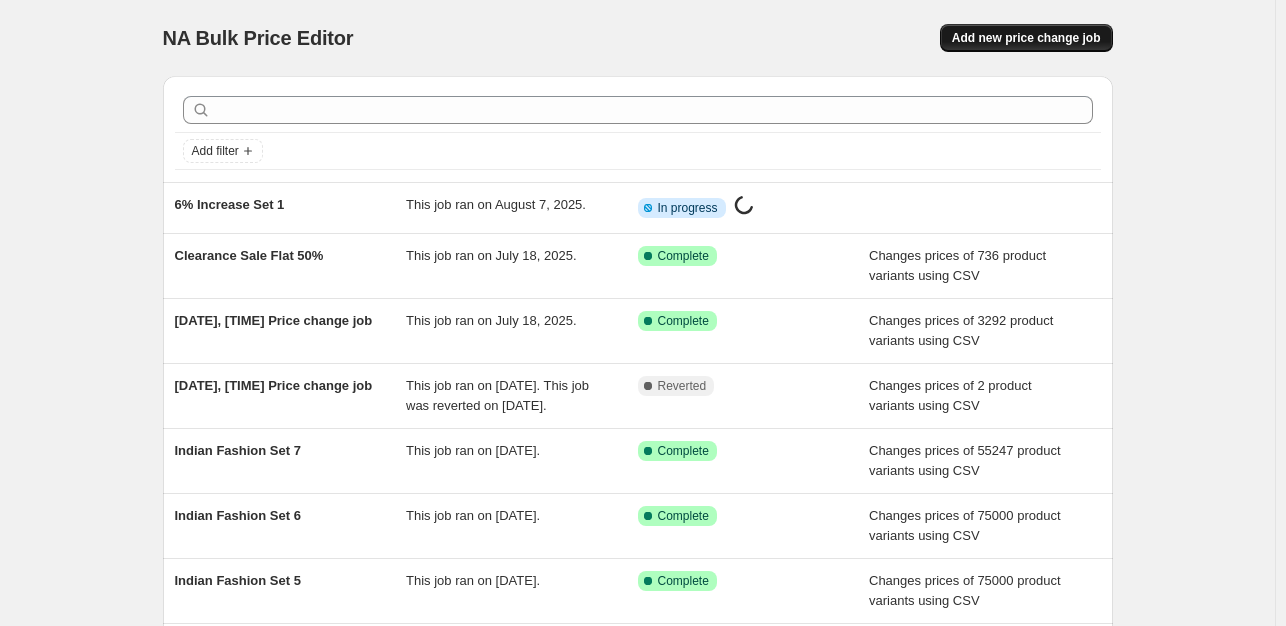 click on "Add new price change job" at bounding box center (1026, 38) 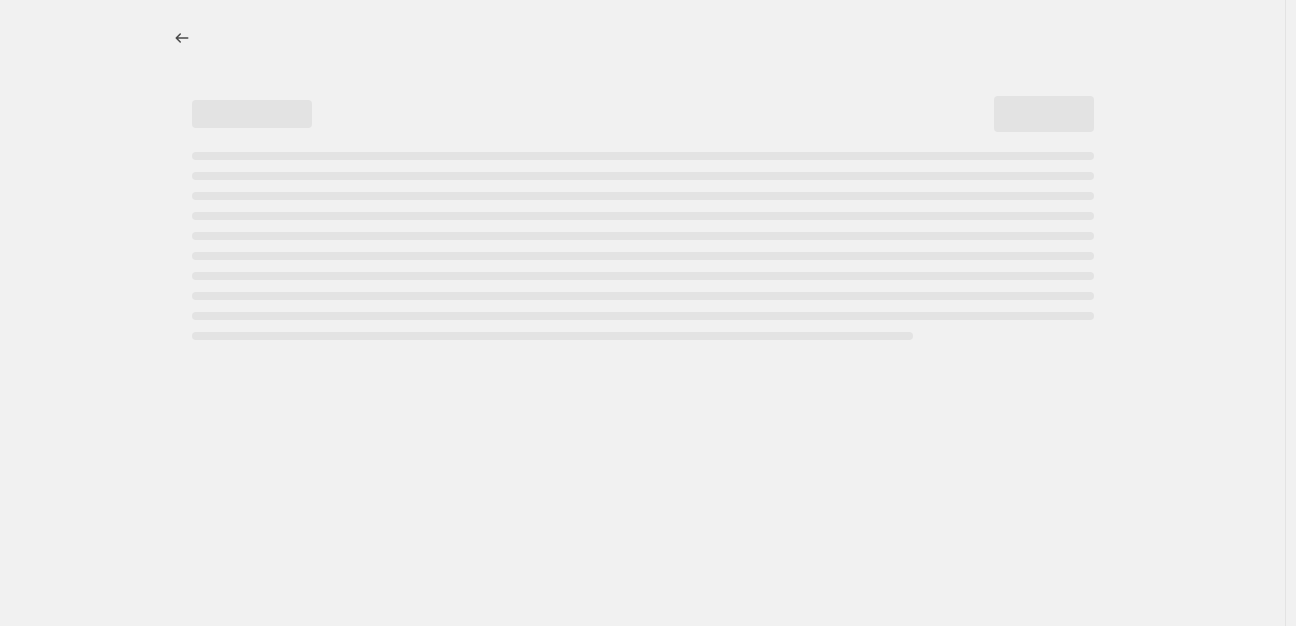 select on "percentage" 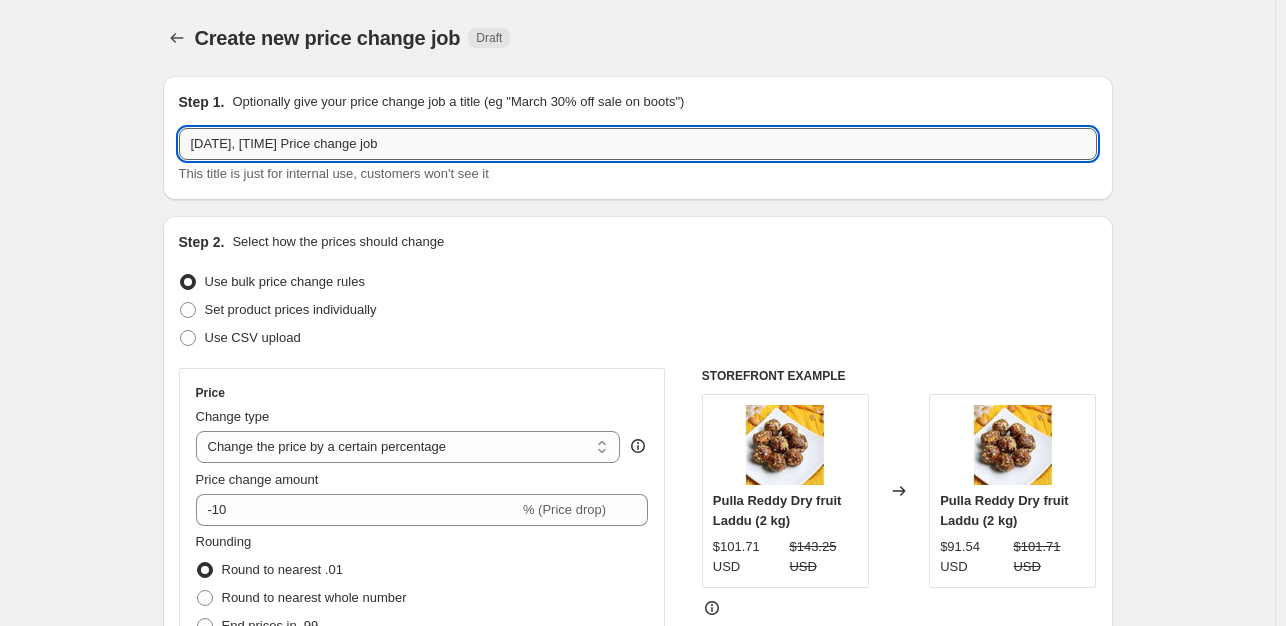 click on "[DATE], [TIME] Price change job" at bounding box center [638, 144] 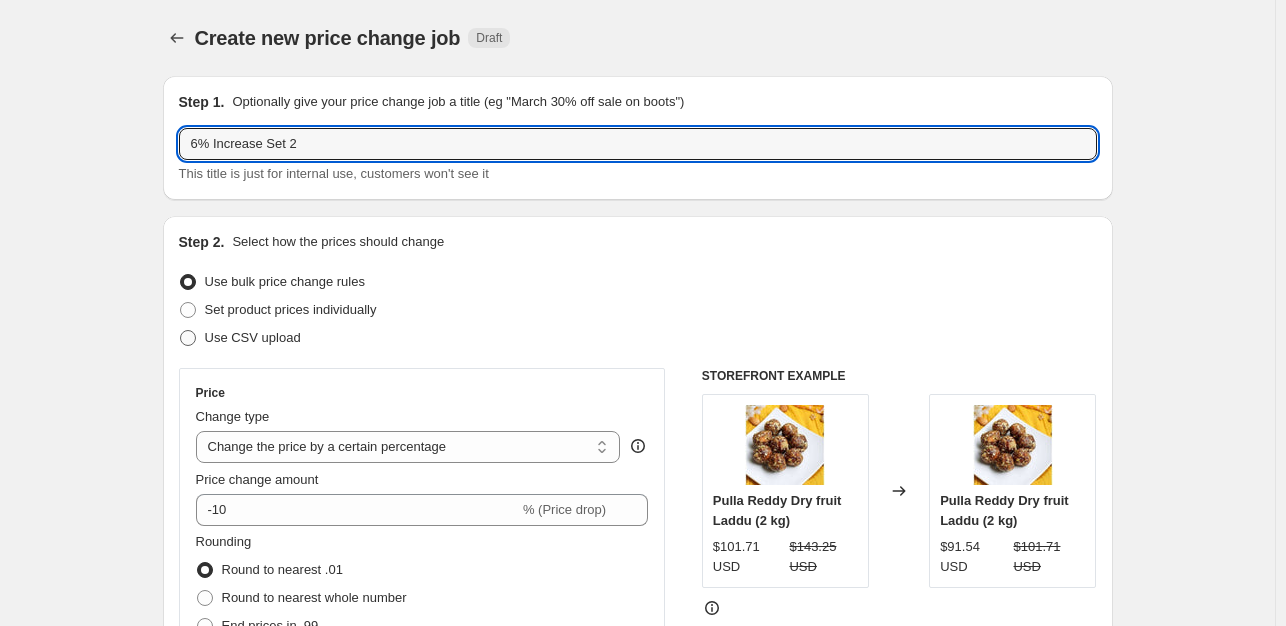 type on "6% Increase Set 2" 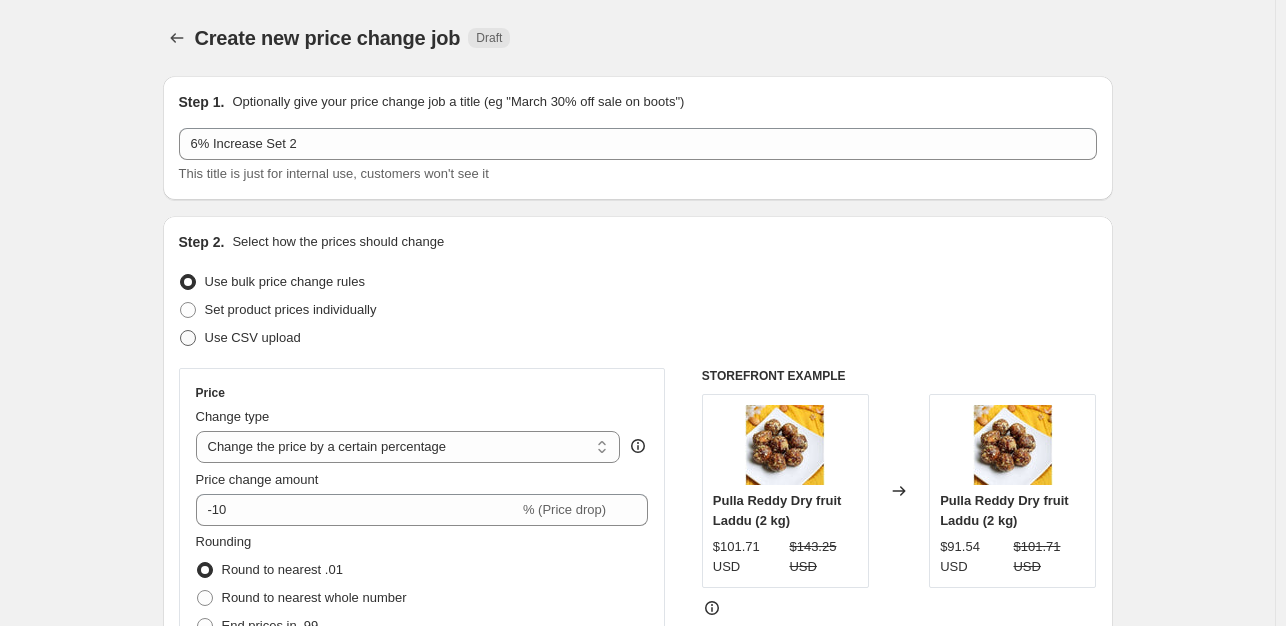 click on "Use CSV upload" at bounding box center (253, 338) 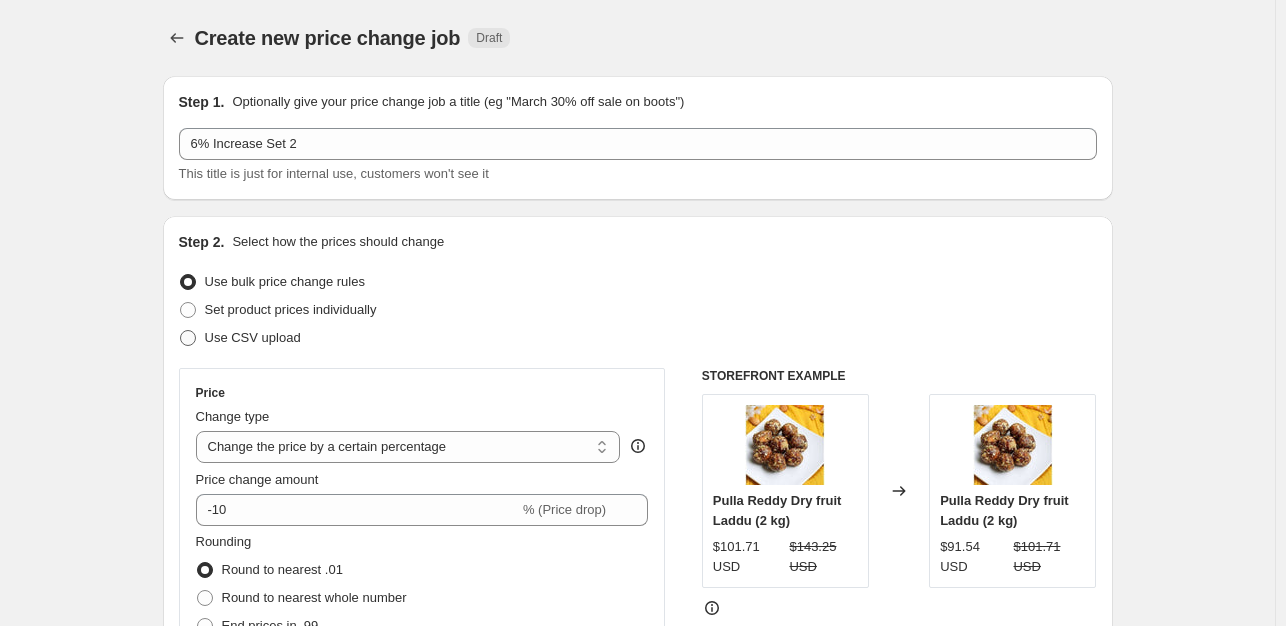 radio on "true" 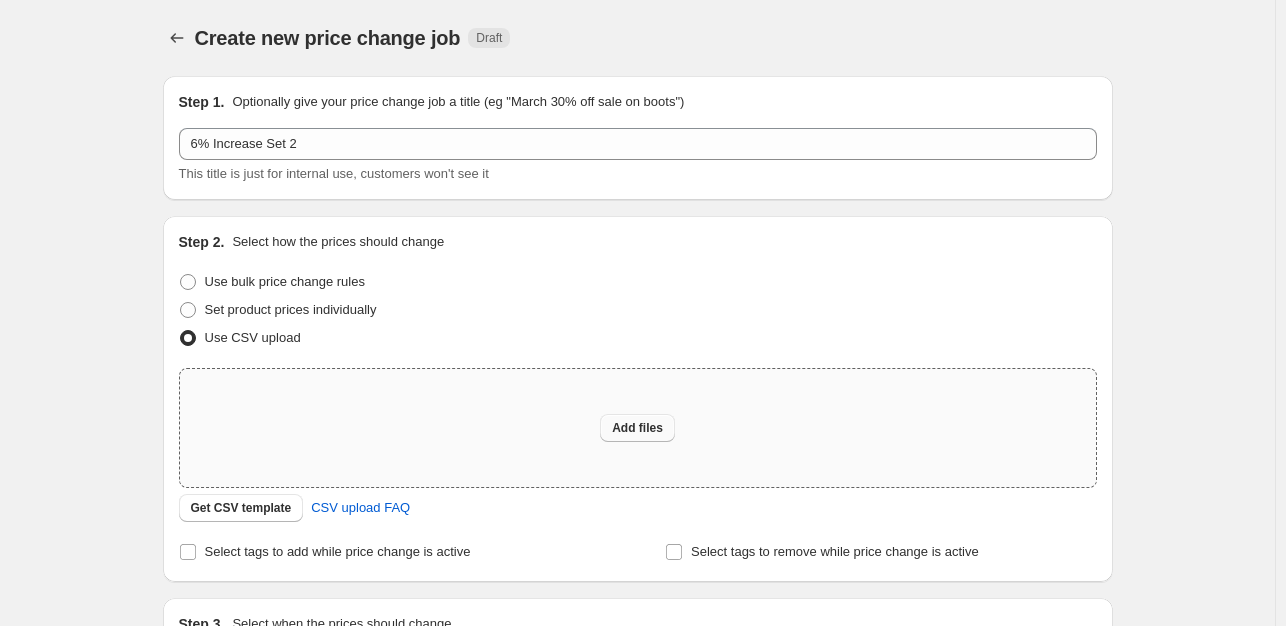 click on "Add files" at bounding box center (637, 428) 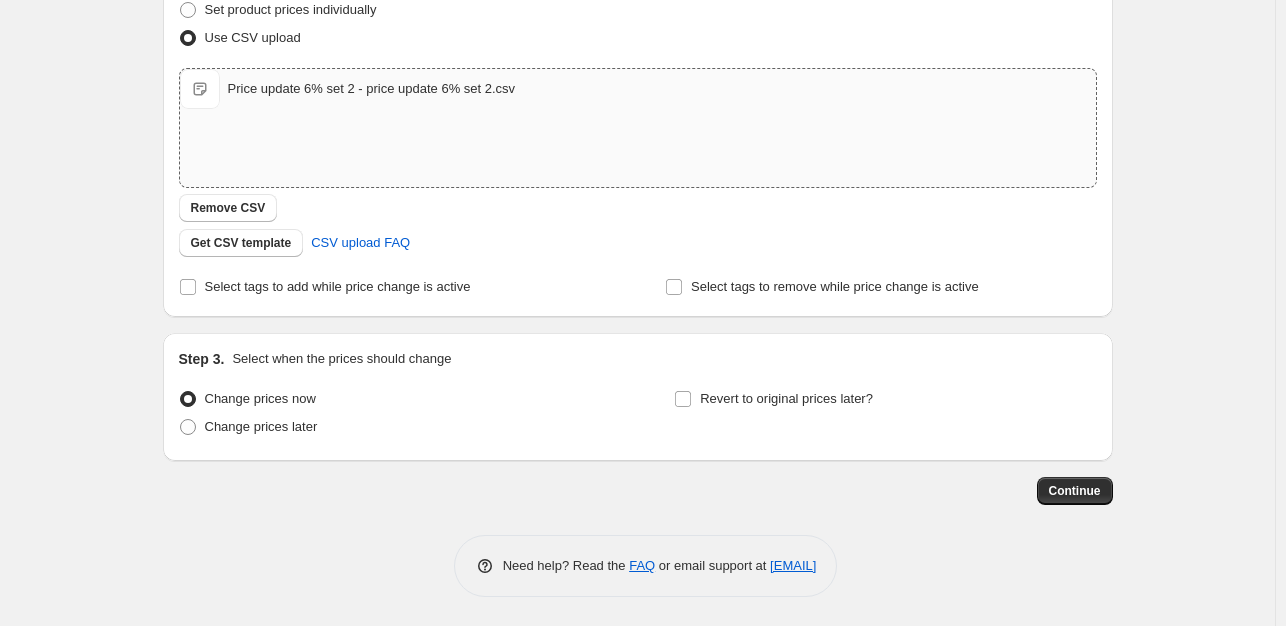 scroll, scrollTop: 300, scrollLeft: 0, axis: vertical 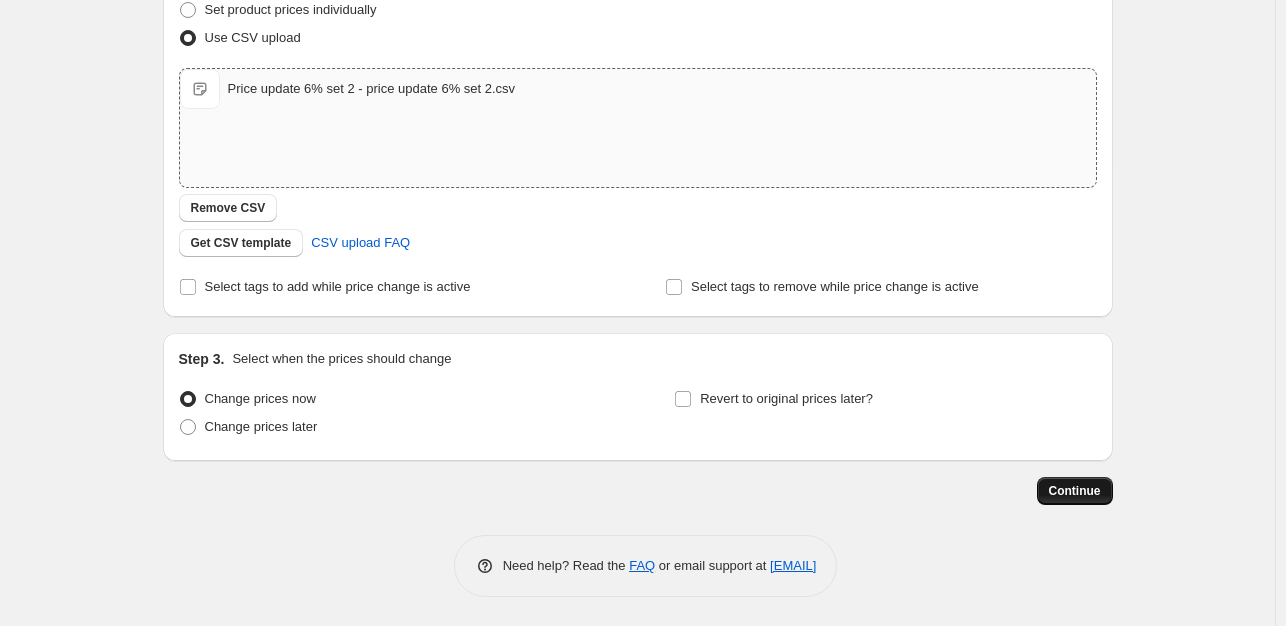 click on "Continue" at bounding box center (1075, 491) 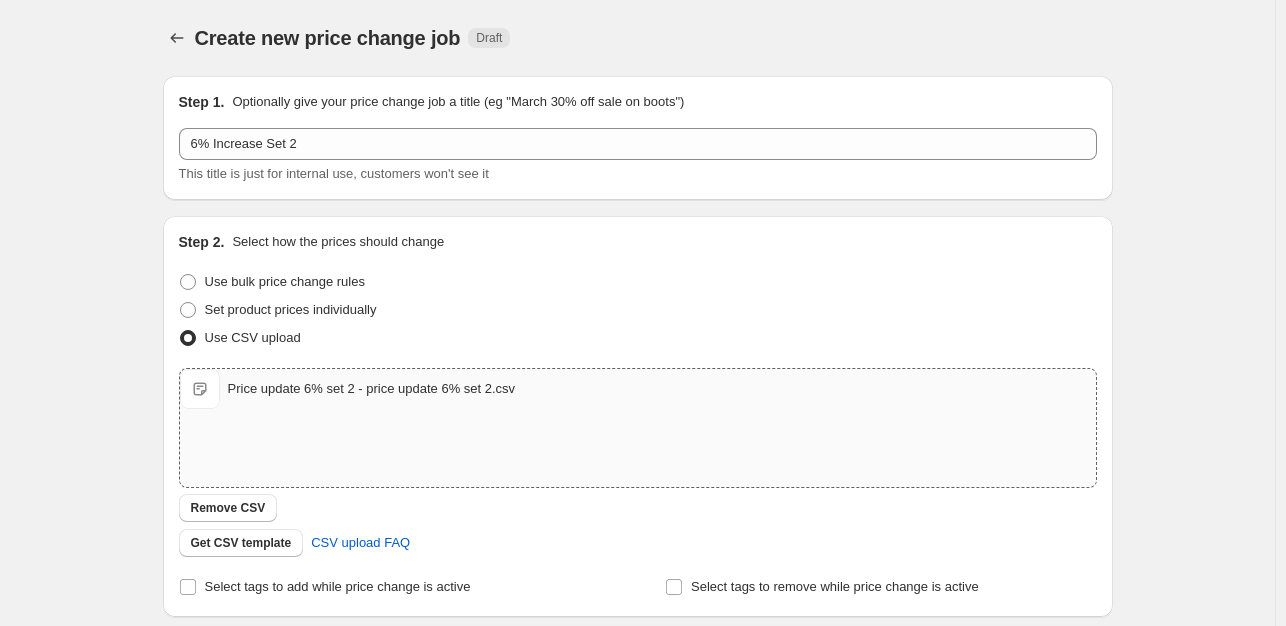 scroll, scrollTop: 300, scrollLeft: 0, axis: vertical 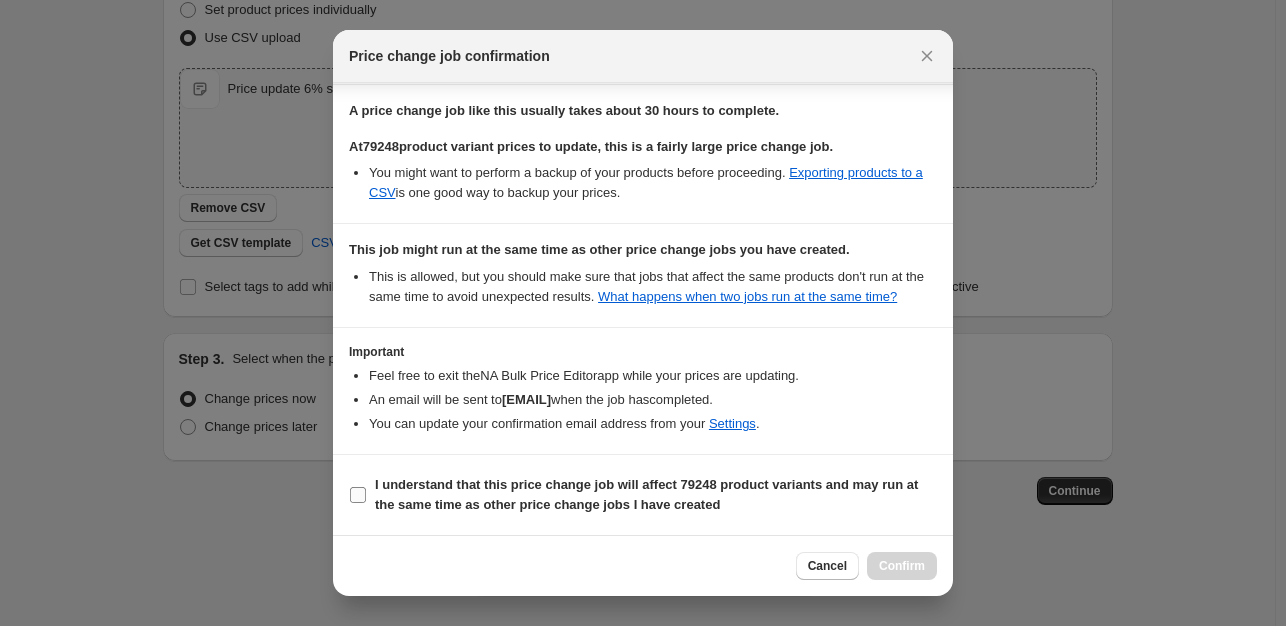 click on "I understand that this price change job will affect 79248 product variants and may run at the same time as other price change jobs I have created" at bounding box center [358, 495] 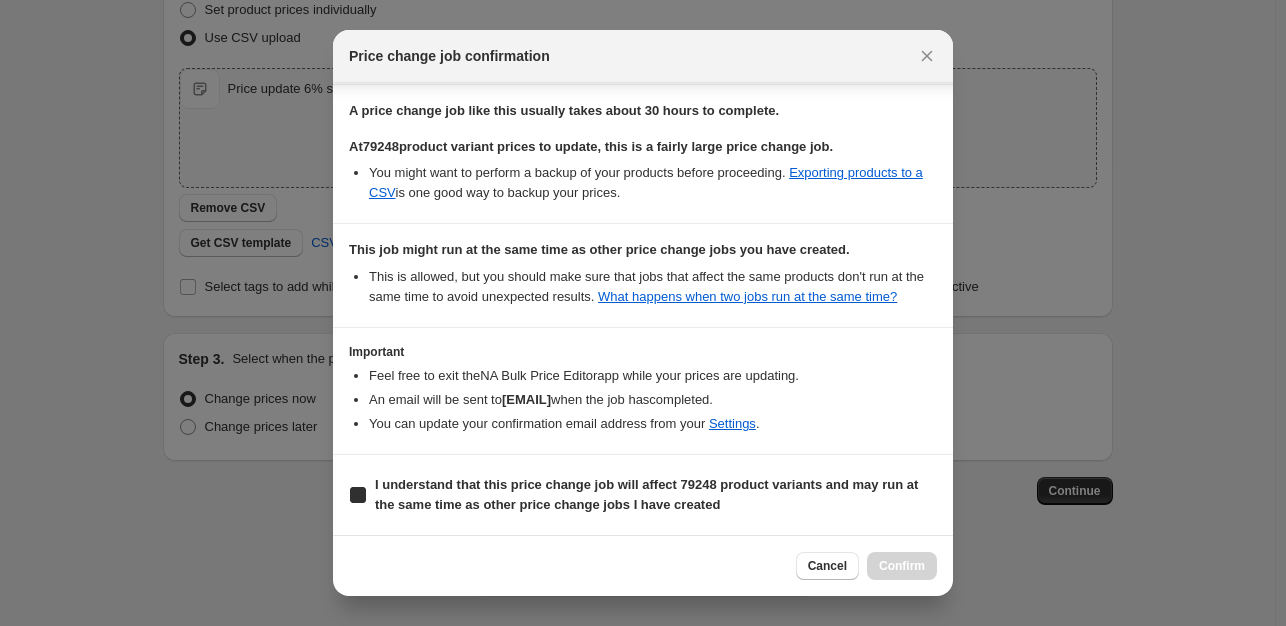 checkbox on "true" 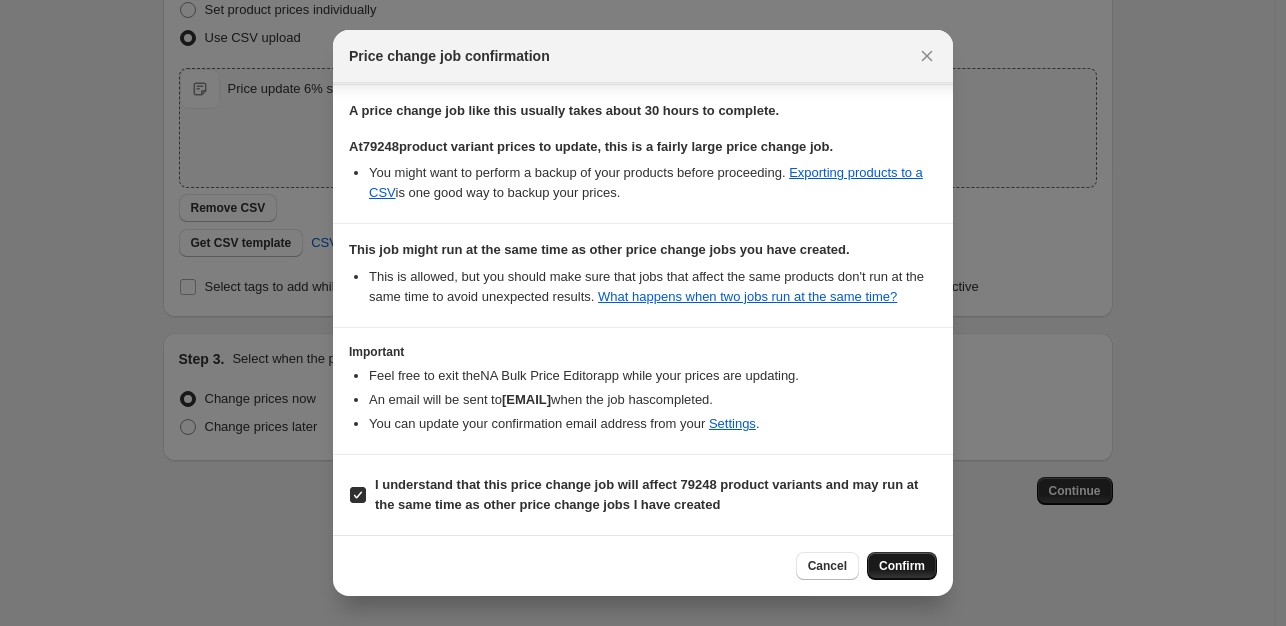 click on "Confirm" at bounding box center (902, 566) 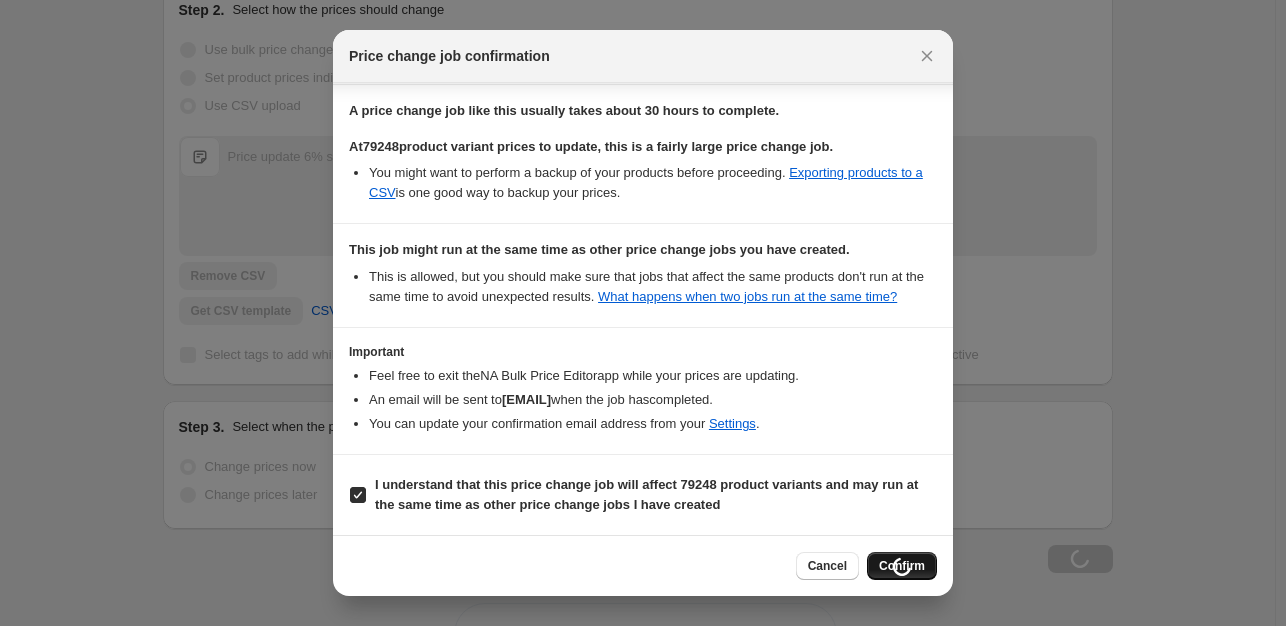 scroll, scrollTop: 368, scrollLeft: 0, axis: vertical 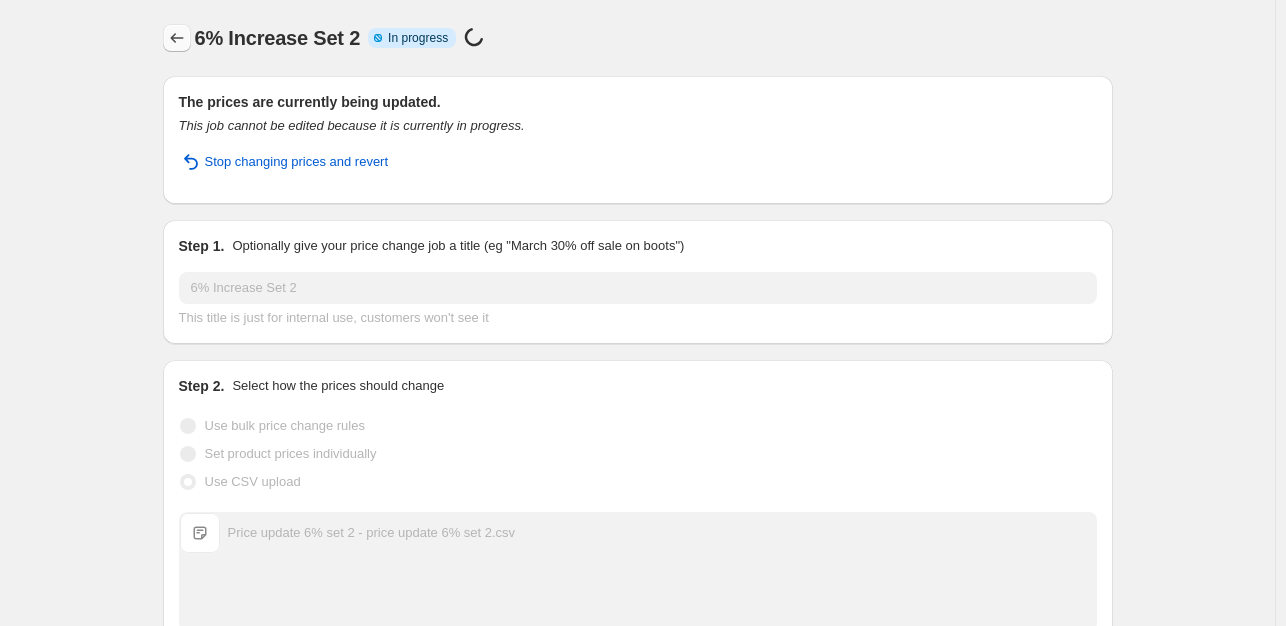 click 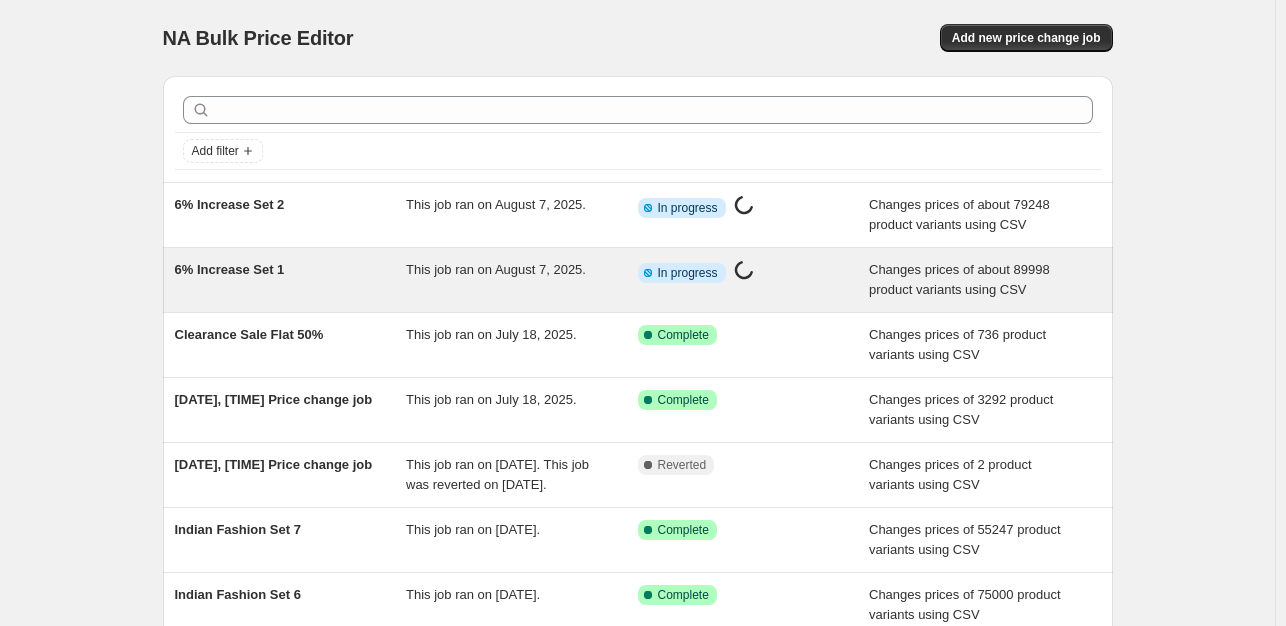 click on "6% Increase Set 1" at bounding box center [230, 269] 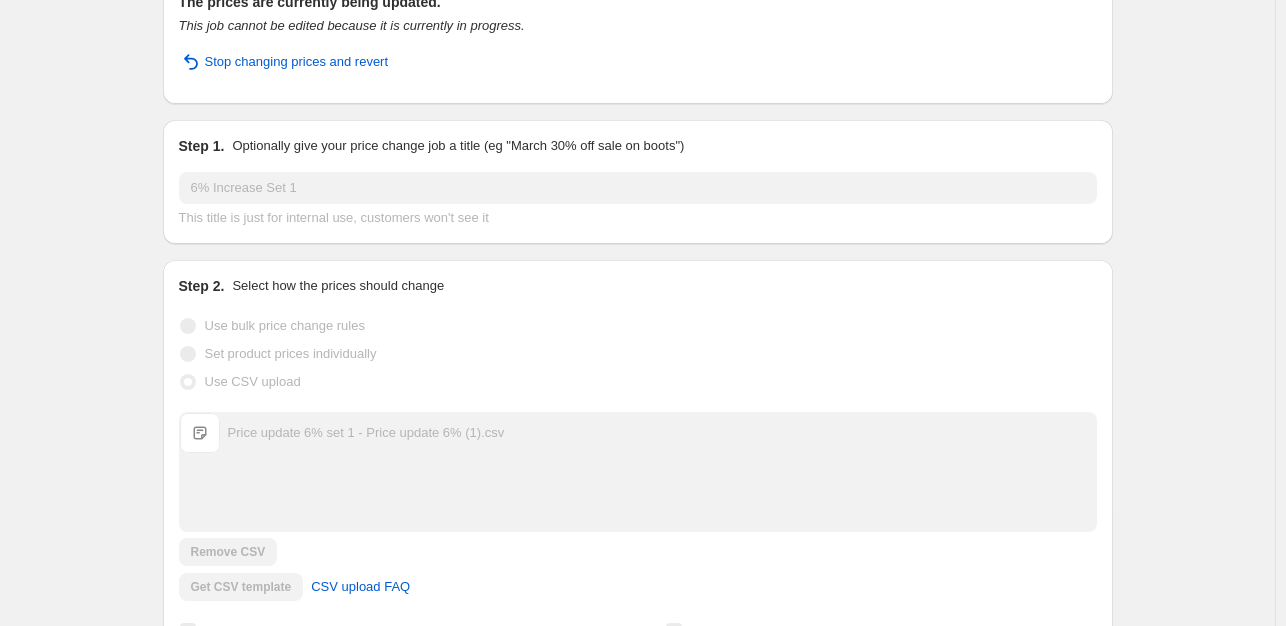 scroll, scrollTop: 0, scrollLeft: 0, axis: both 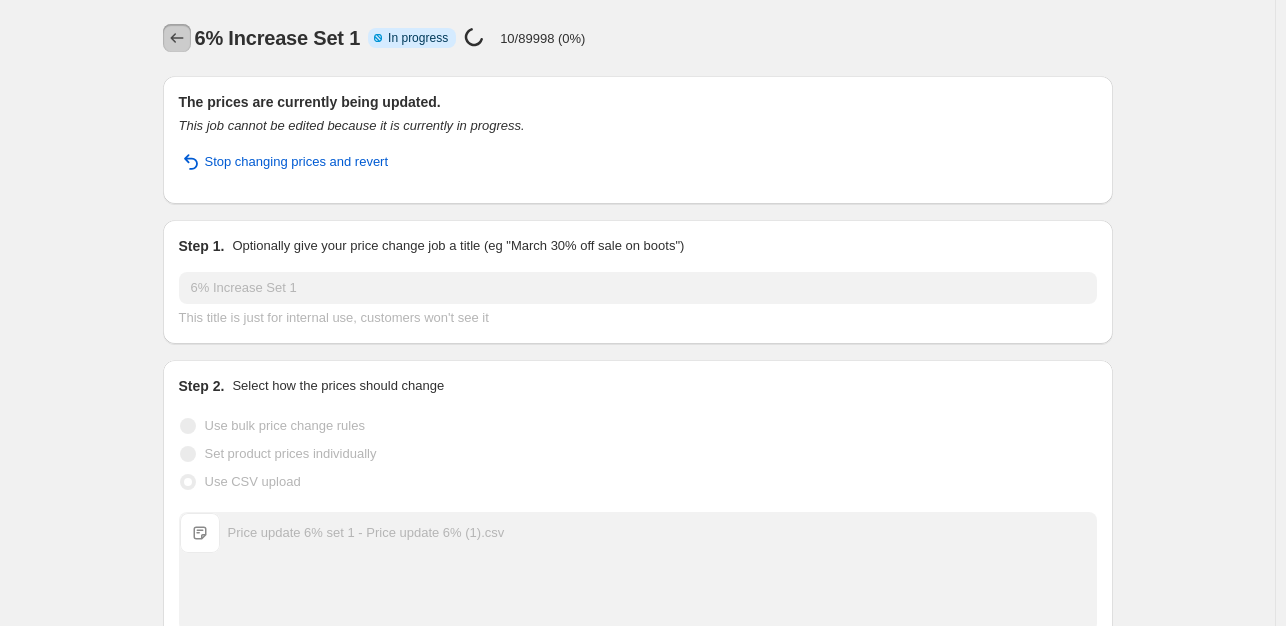 click 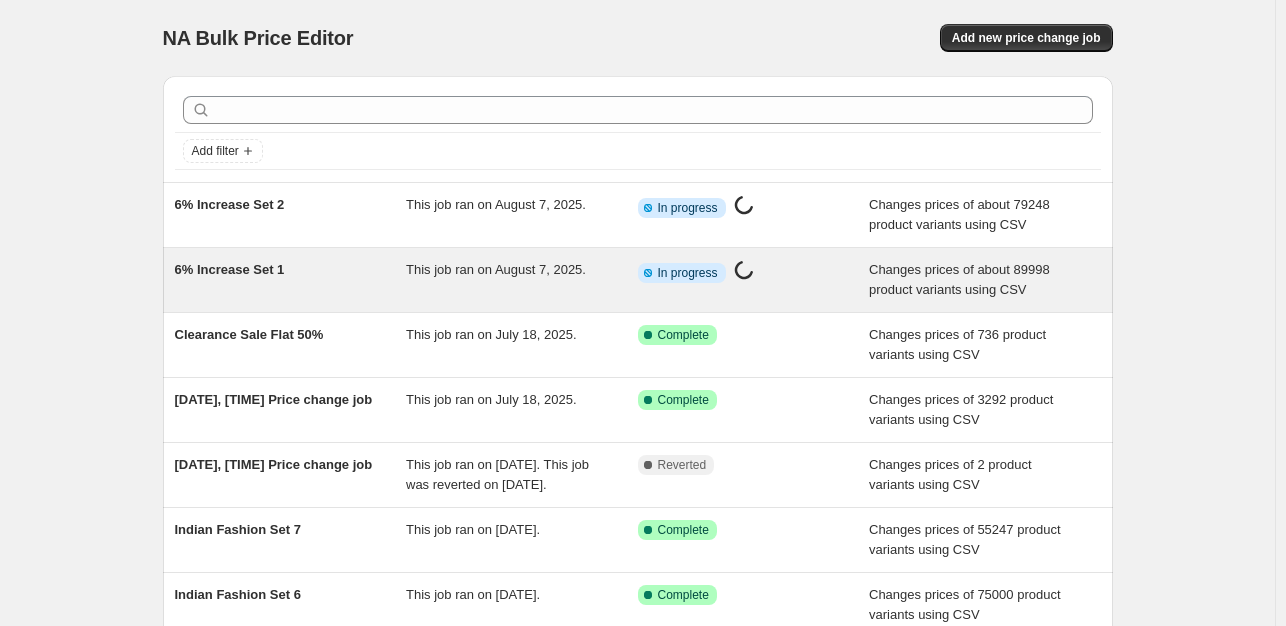 click on "6% Increase Set 1" at bounding box center (291, 280) 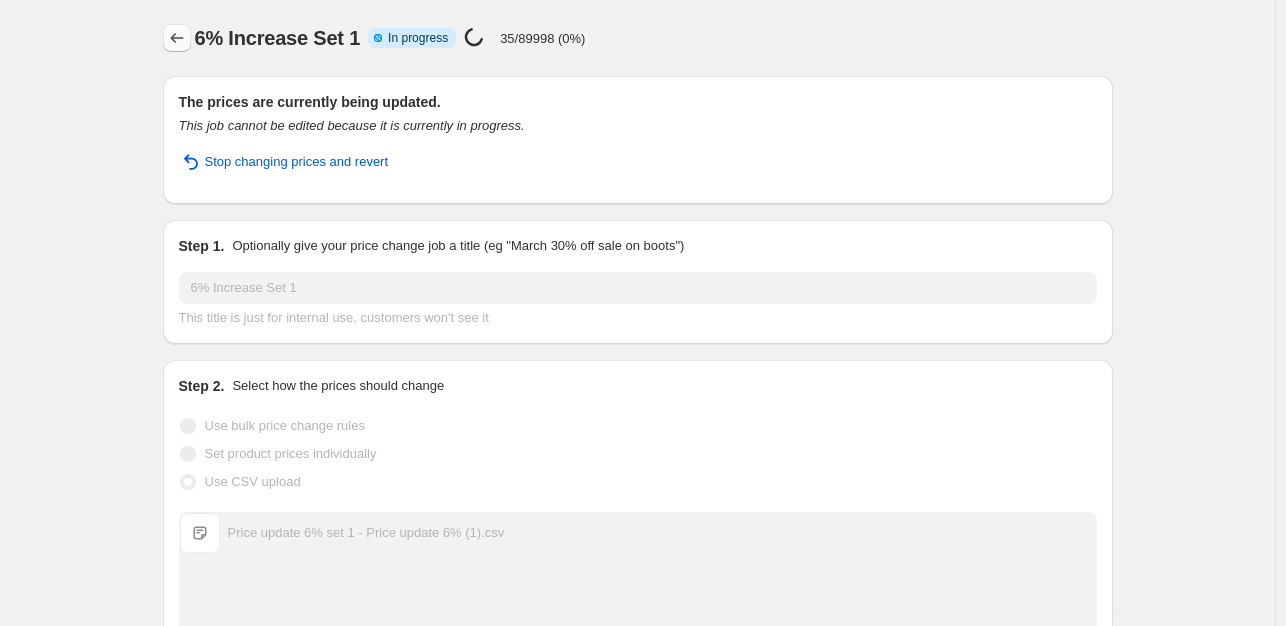 click 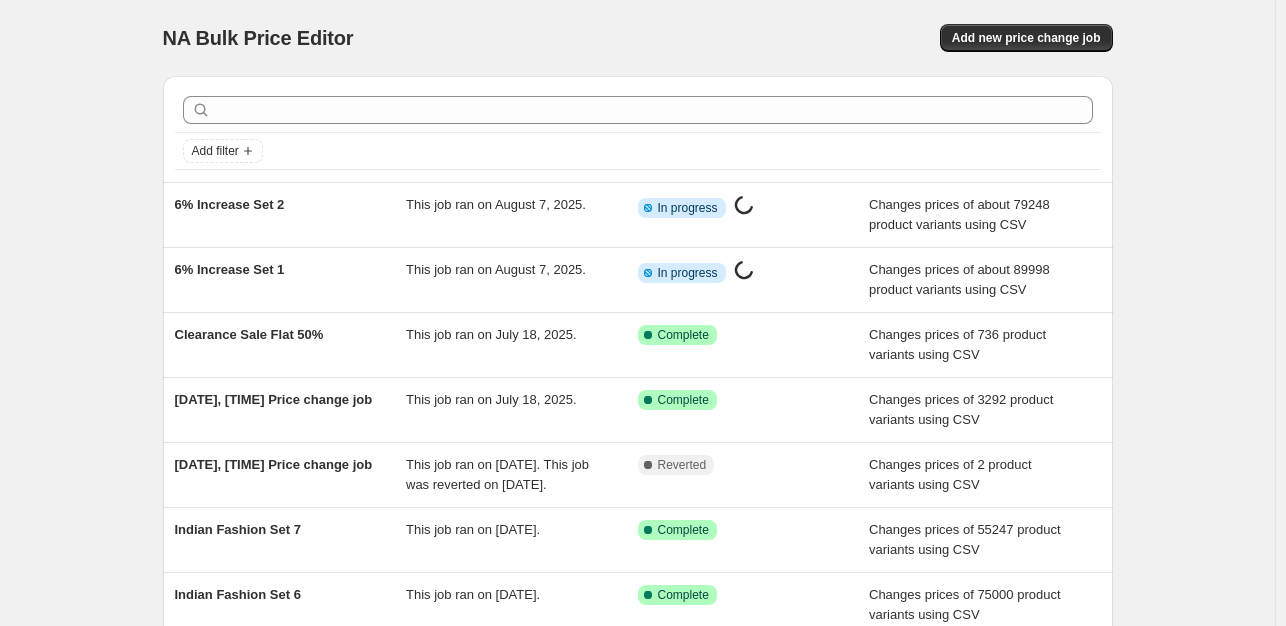 click on "This job ran on August 7, 2025." at bounding box center [496, 204] 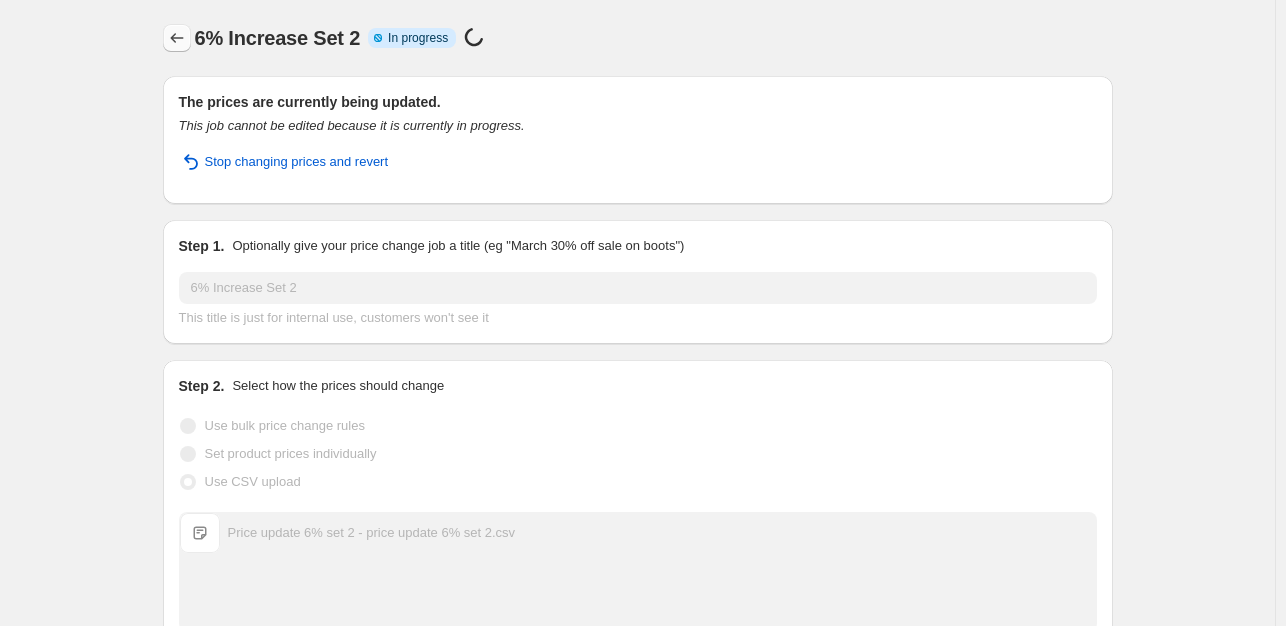 click 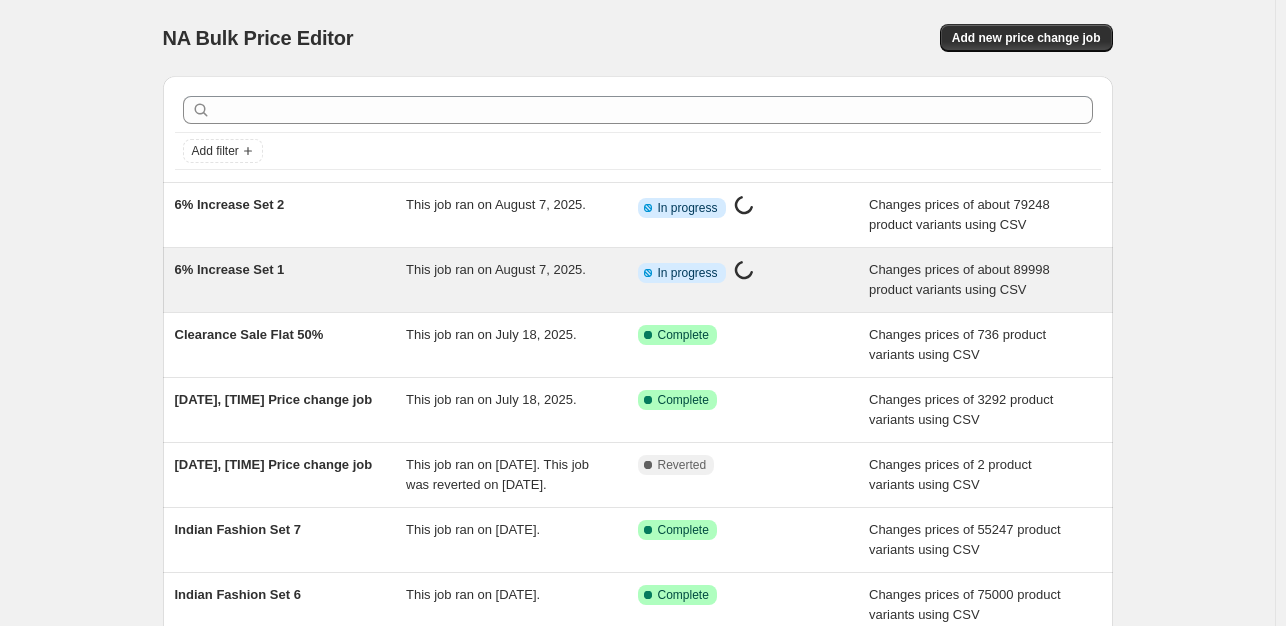 click on "This job ran on August 7, 2025." at bounding box center [496, 269] 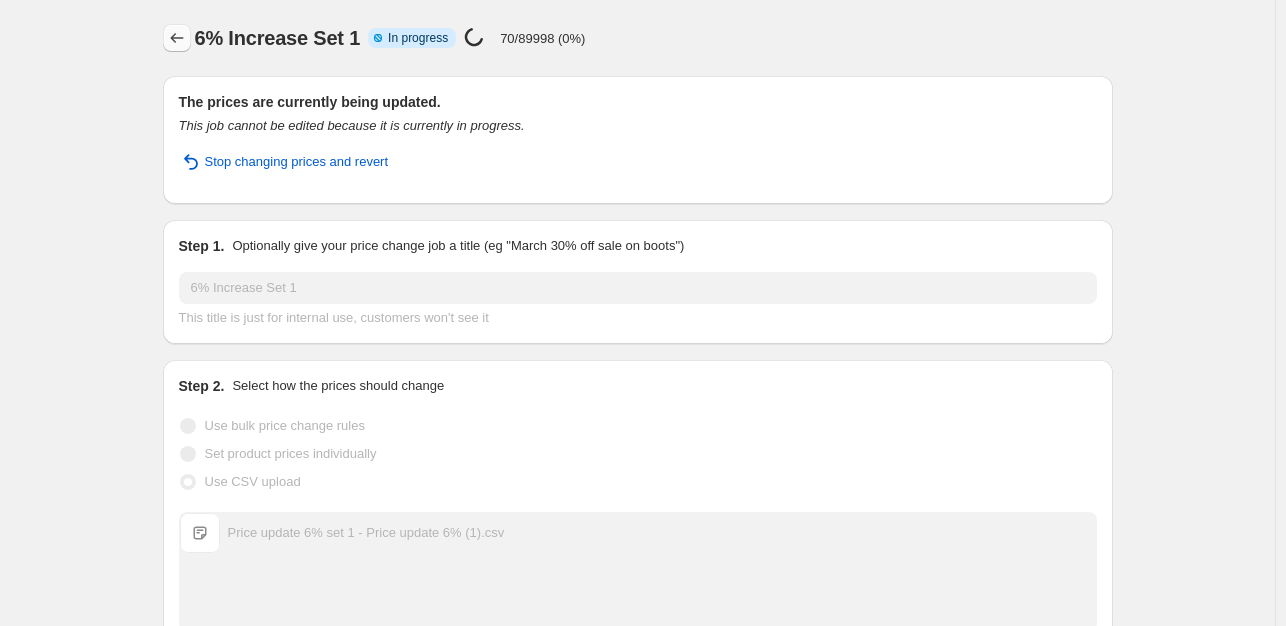 click 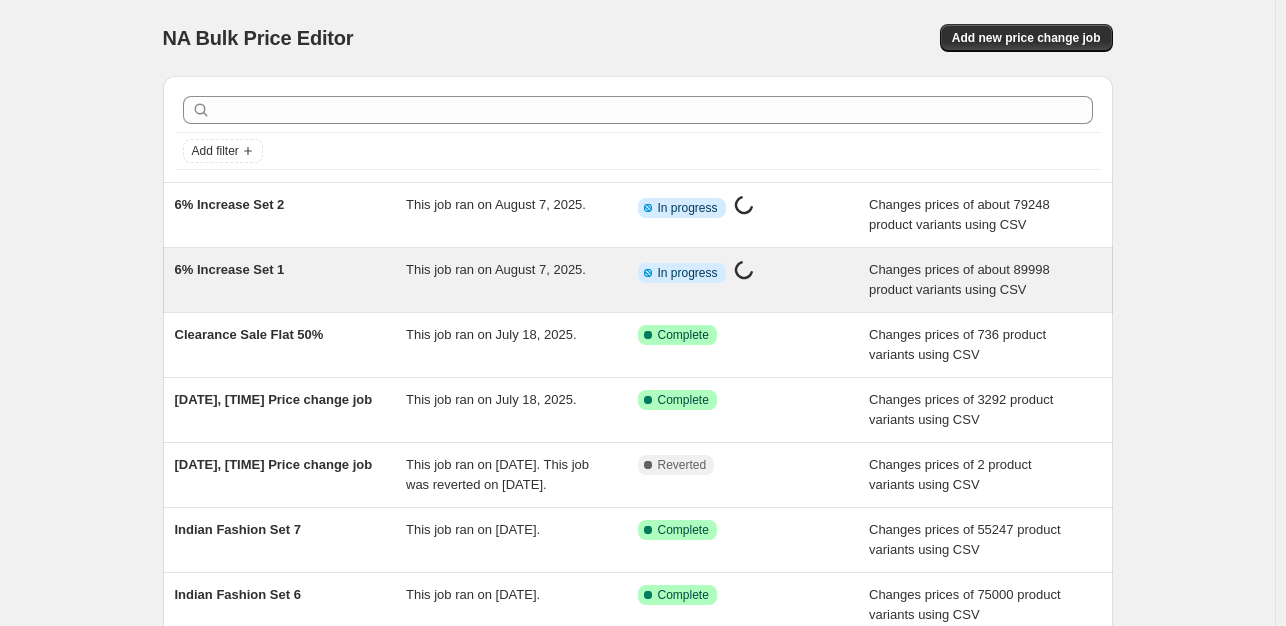 click on "This job ran on August 7, 2025." at bounding box center (496, 269) 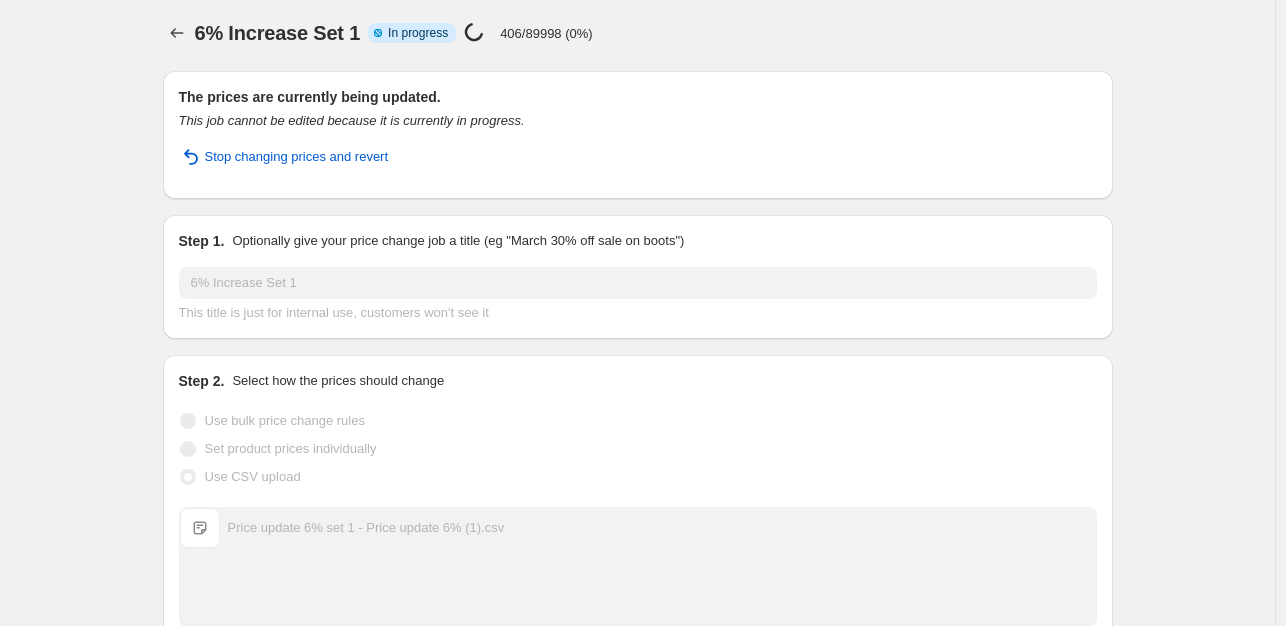 scroll, scrollTop: 0, scrollLeft: 0, axis: both 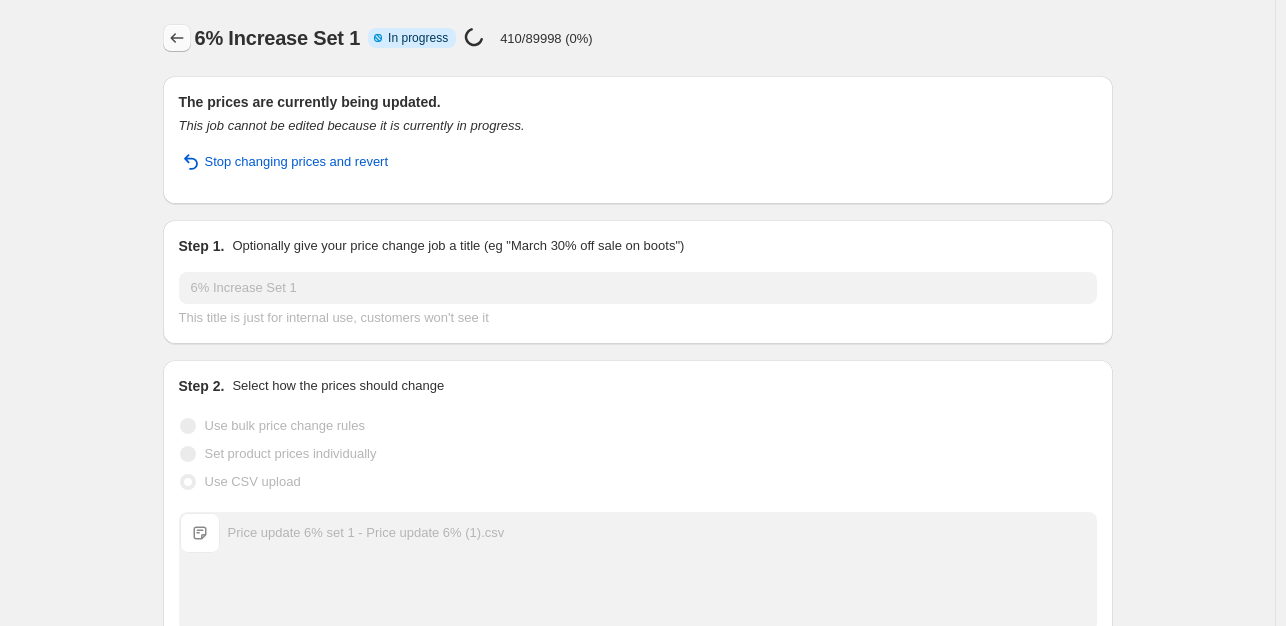 click 